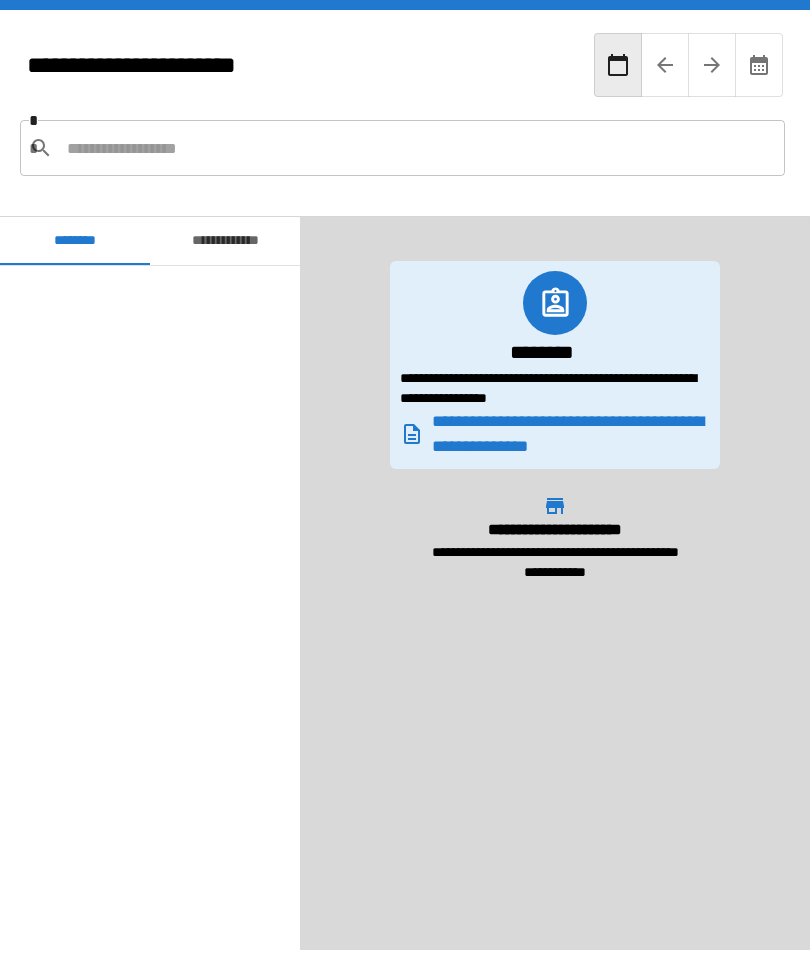 scroll, scrollTop: 64, scrollLeft: 0, axis: vertical 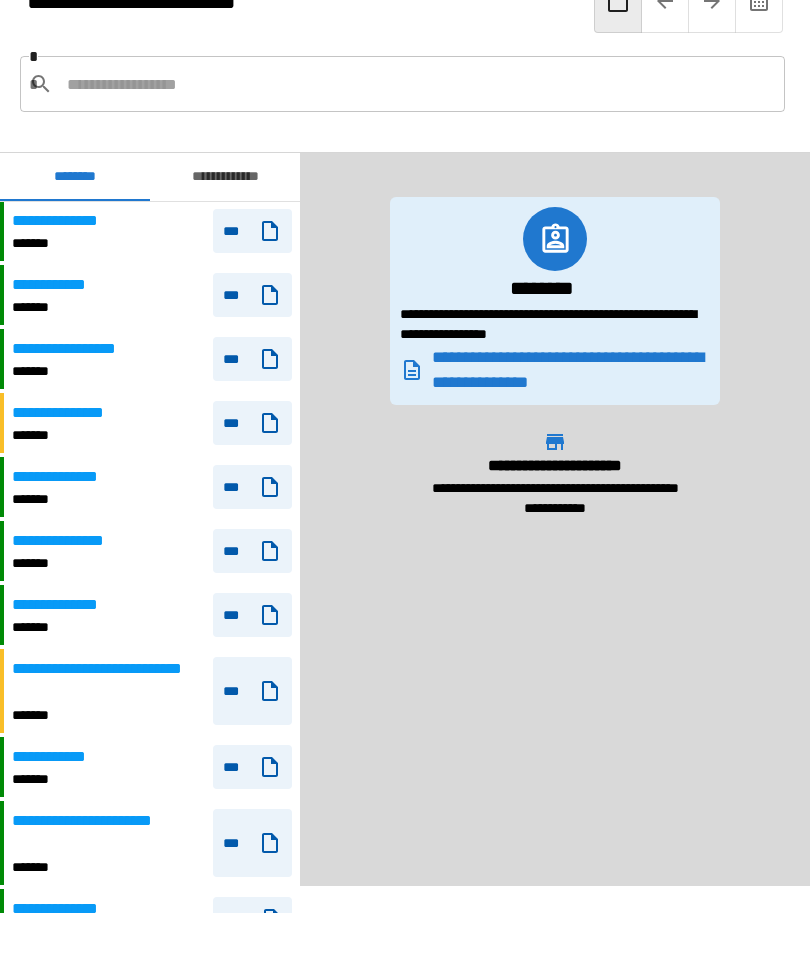 click on "**********" at bounding box center (555, 519) 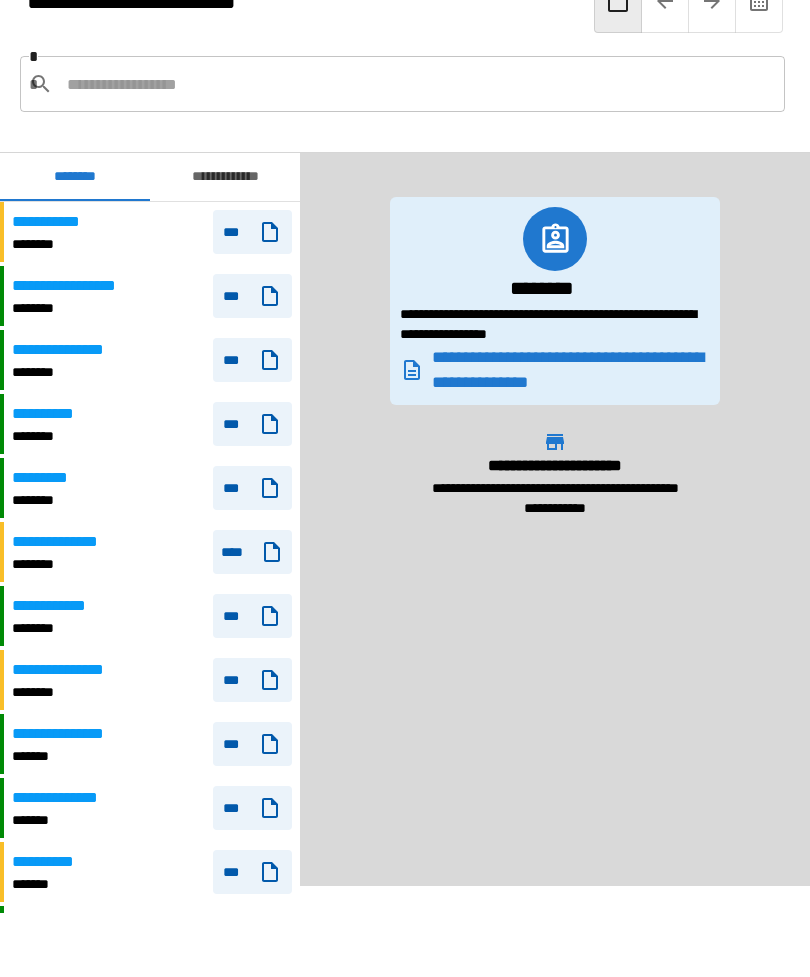 scroll, scrollTop: -11, scrollLeft: 0, axis: vertical 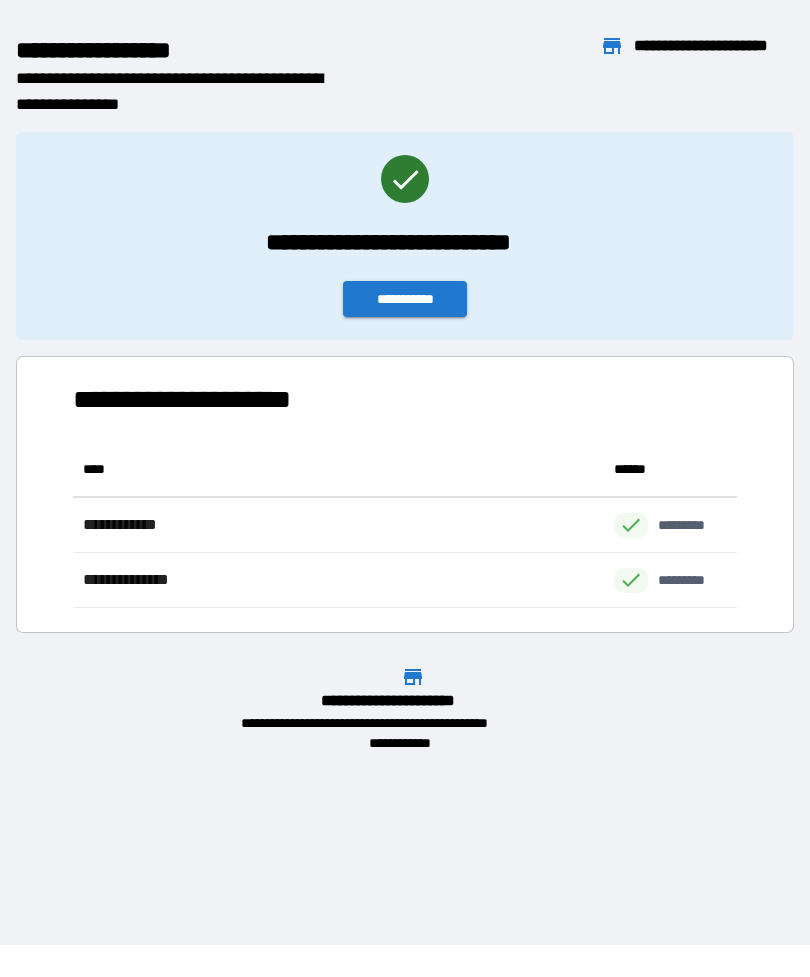 click on "**********" at bounding box center [405, 299] 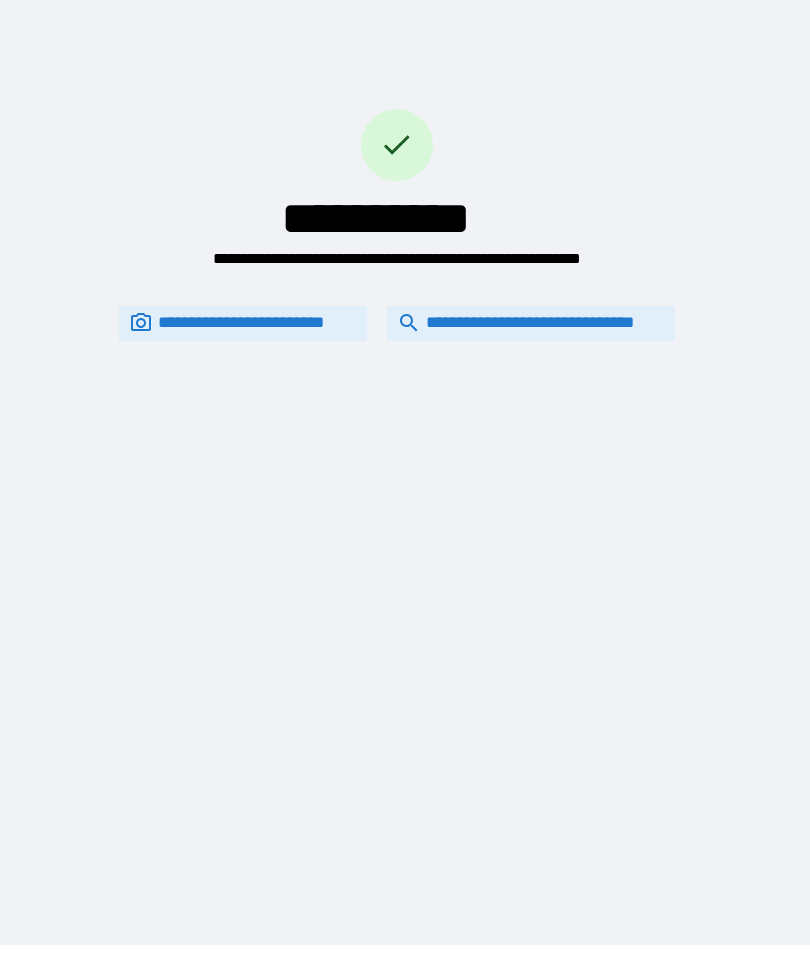 click on "**********" at bounding box center (531, 323) 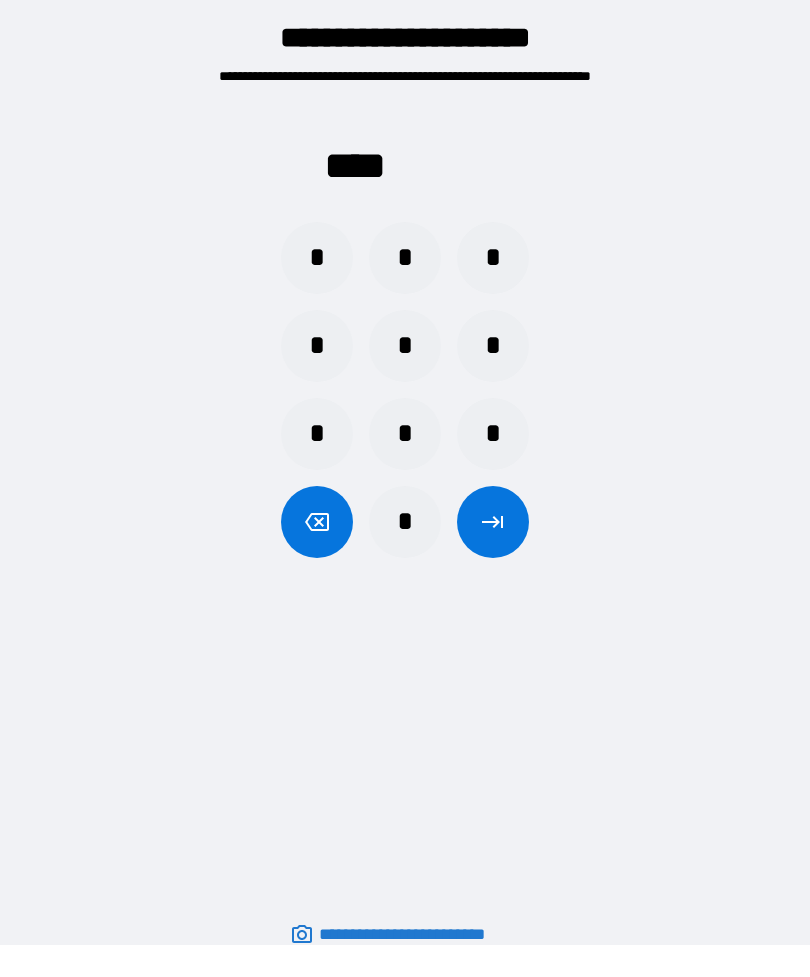 click on "*" at bounding box center [405, 522] 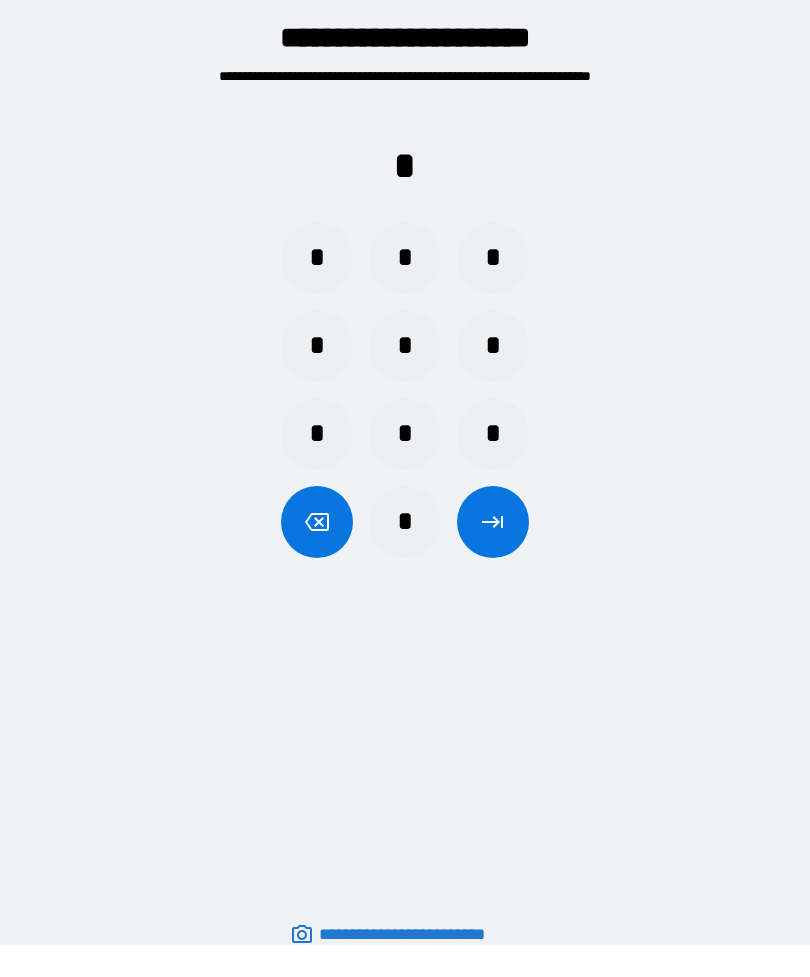 click on "*" at bounding box center [317, 346] 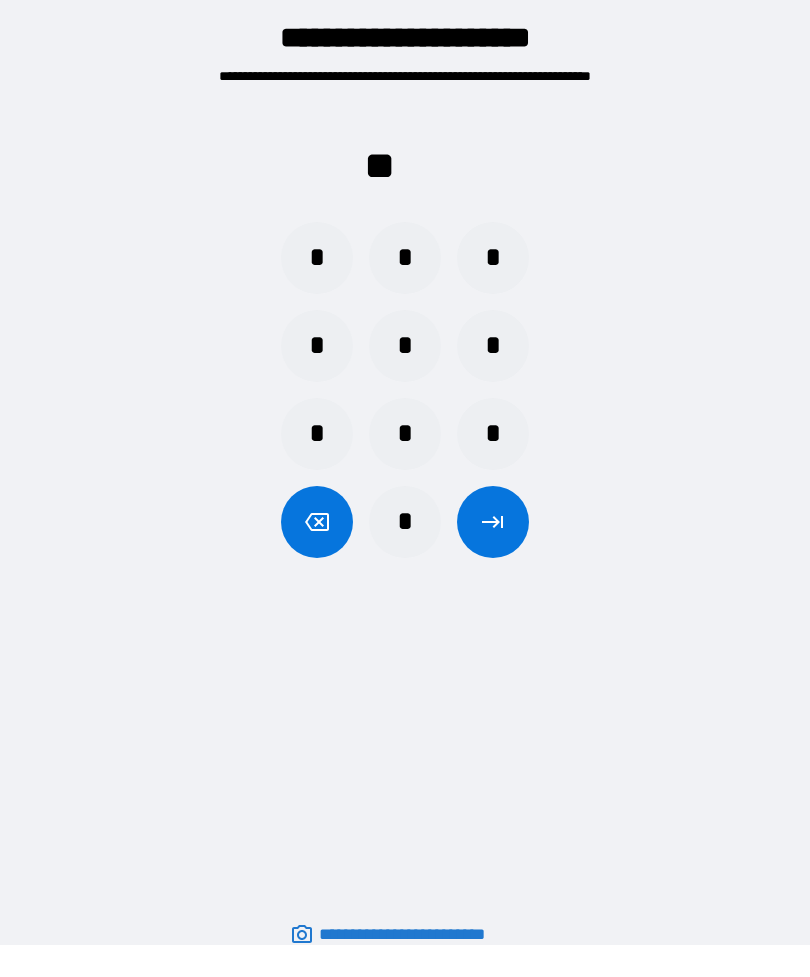 click on "*" at bounding box center [493, 258] 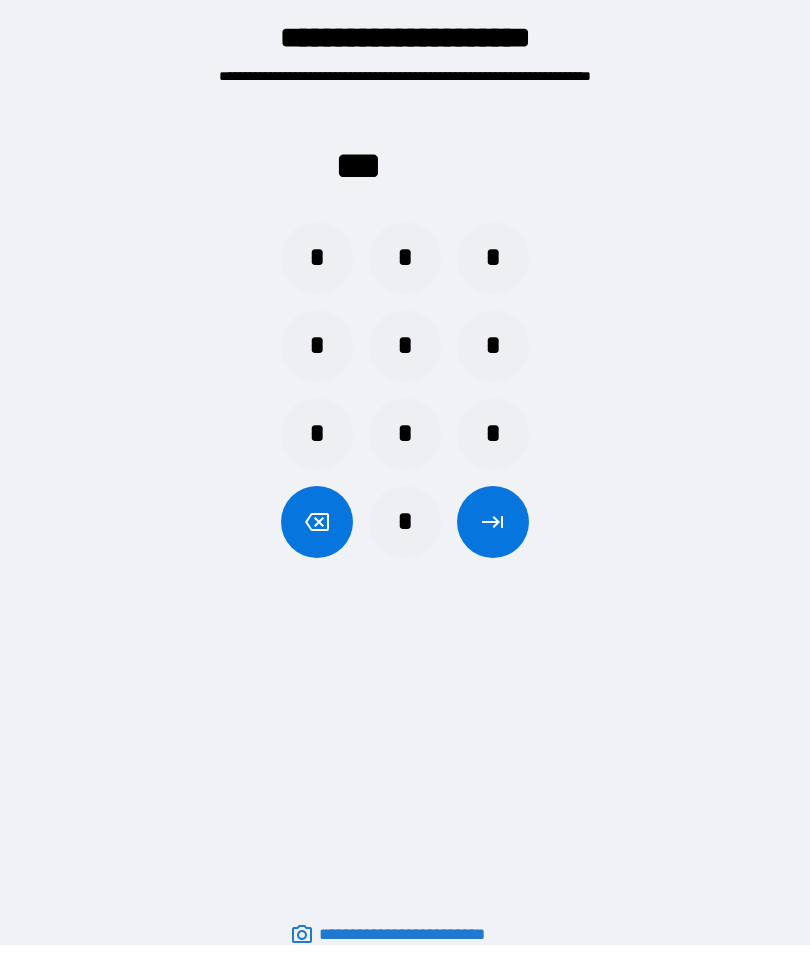 click on "*" at bounding box center (493, 434) 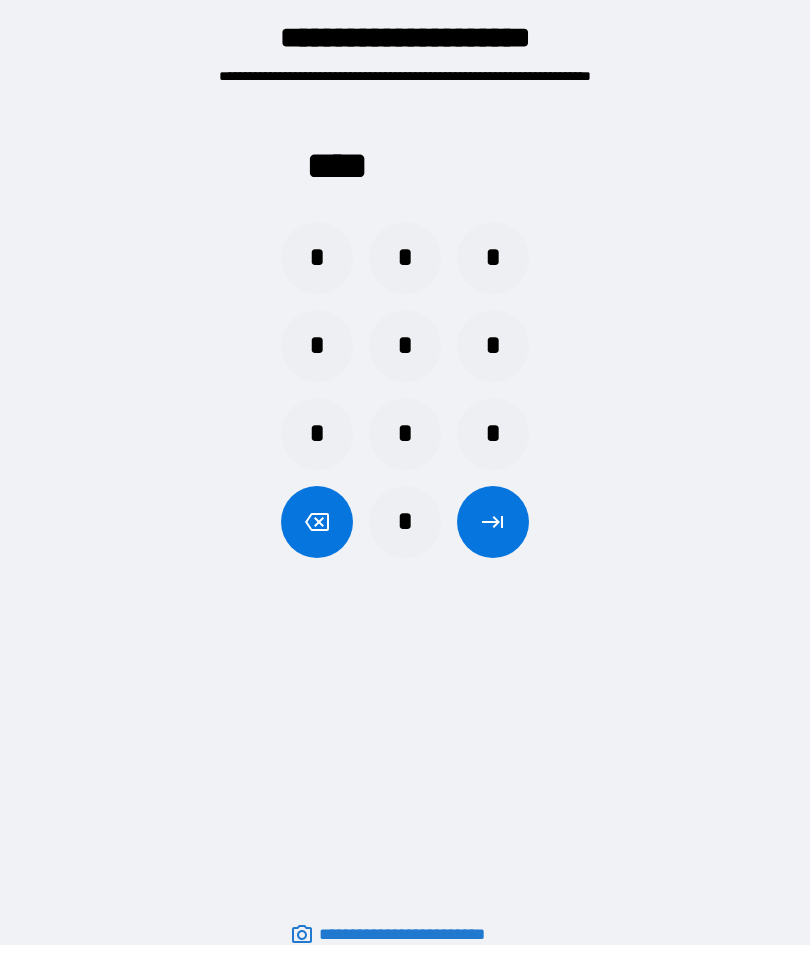 click at bounding box center [493, 522] 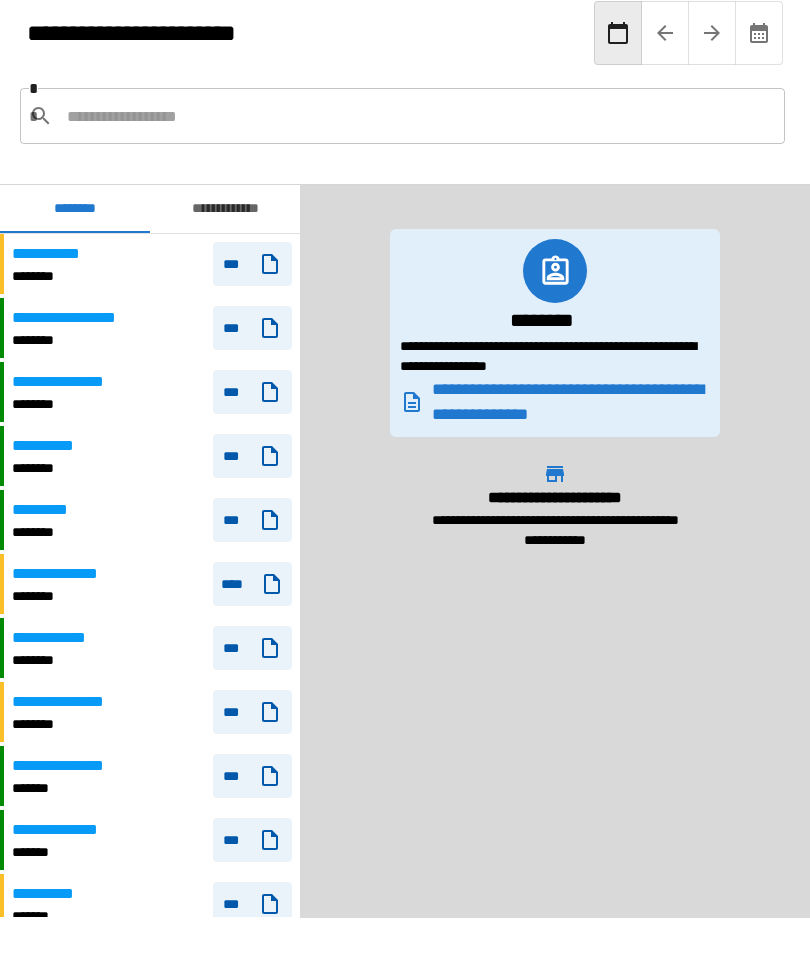 scroll, scrollTop: 961, scrollLeft: 0, axis: vertical 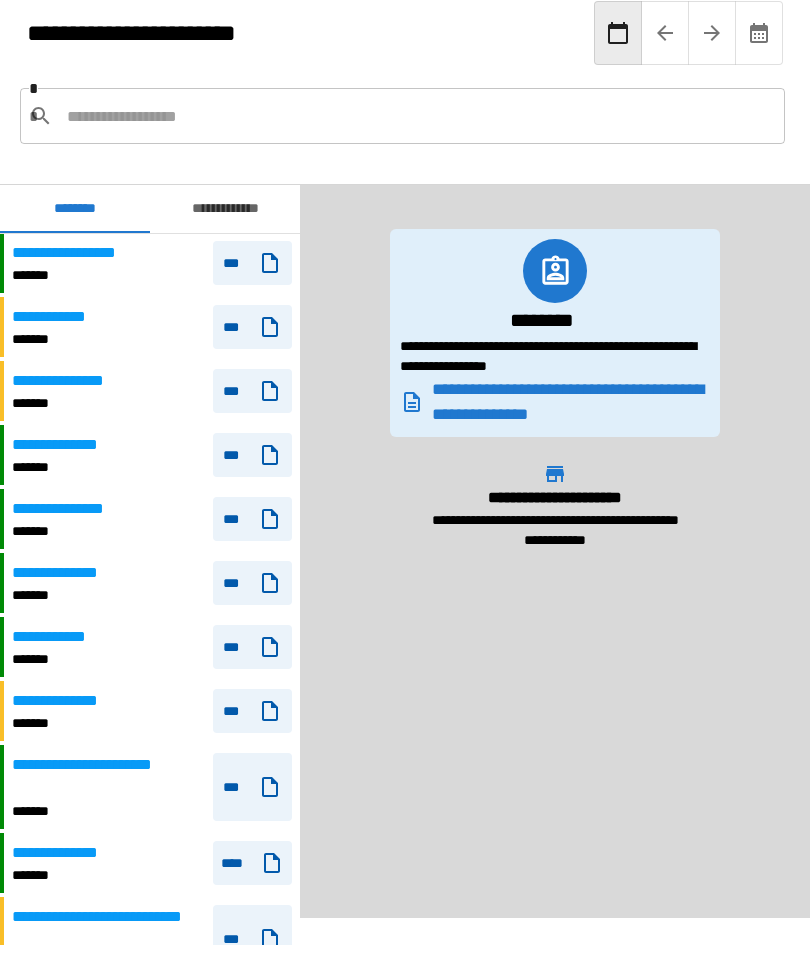 click on "***" at bounding box center [252, 711] 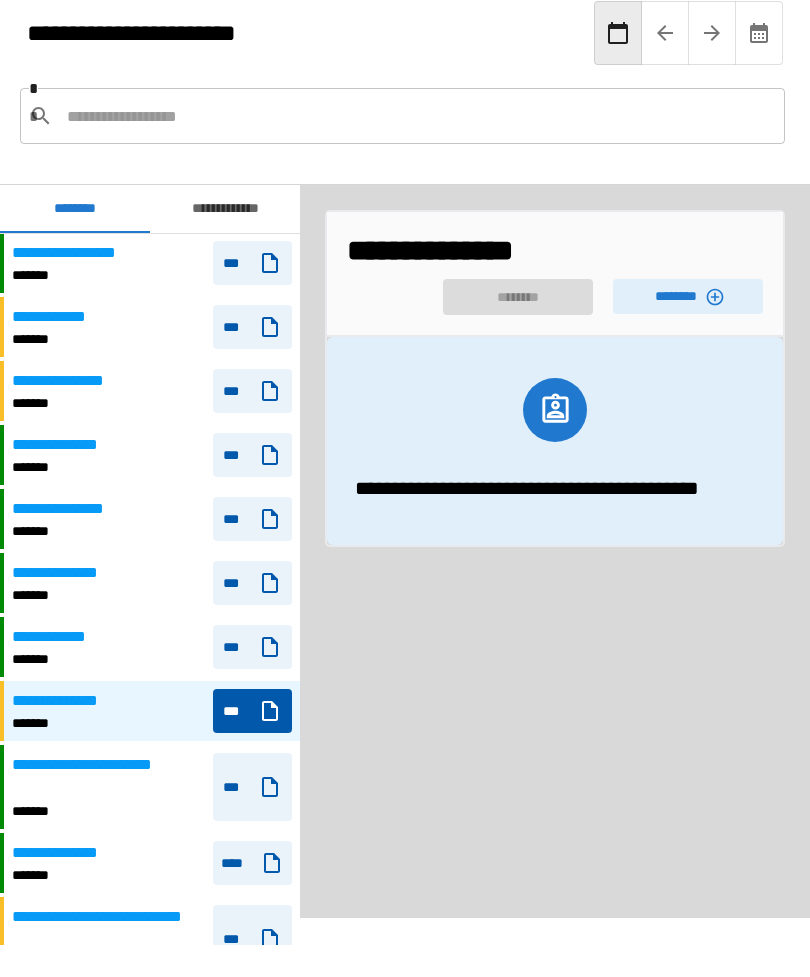 click on "********" at bounding box center [688, 296] 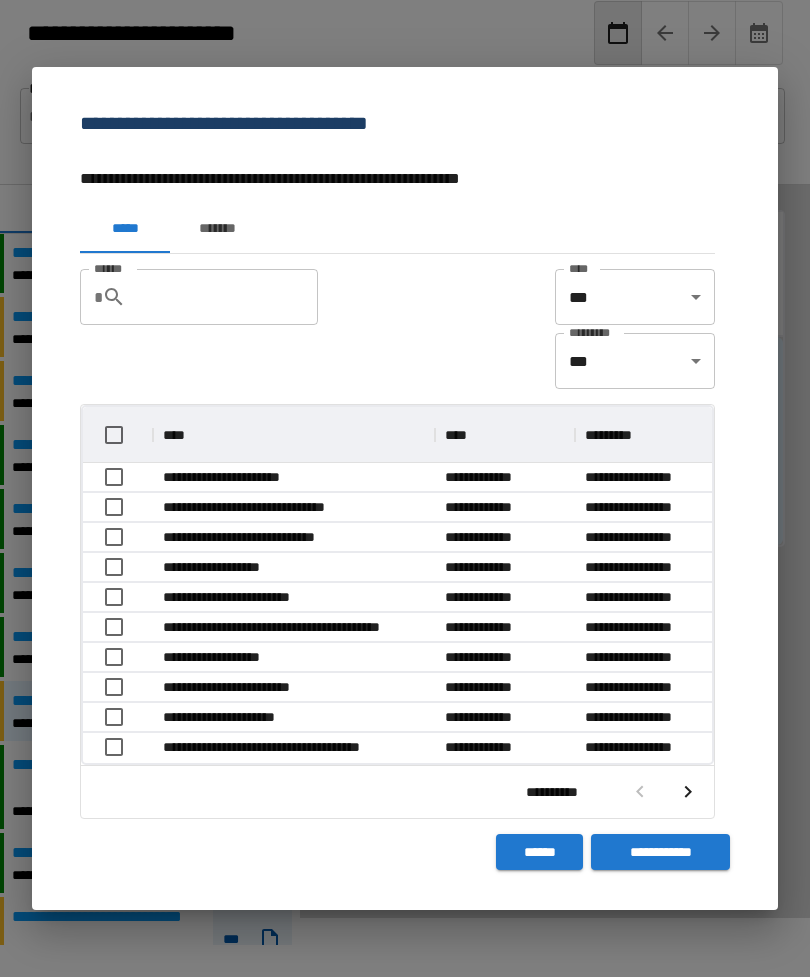 scroll, scrollTop: 1, scrollLeft: 1, axis: both 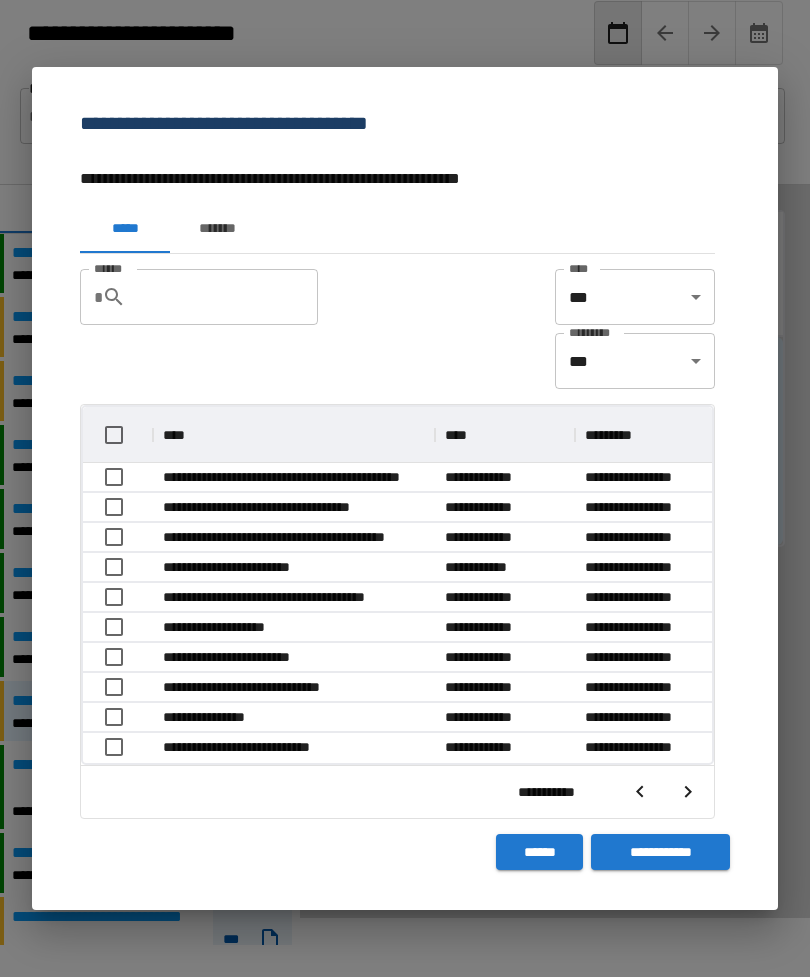click 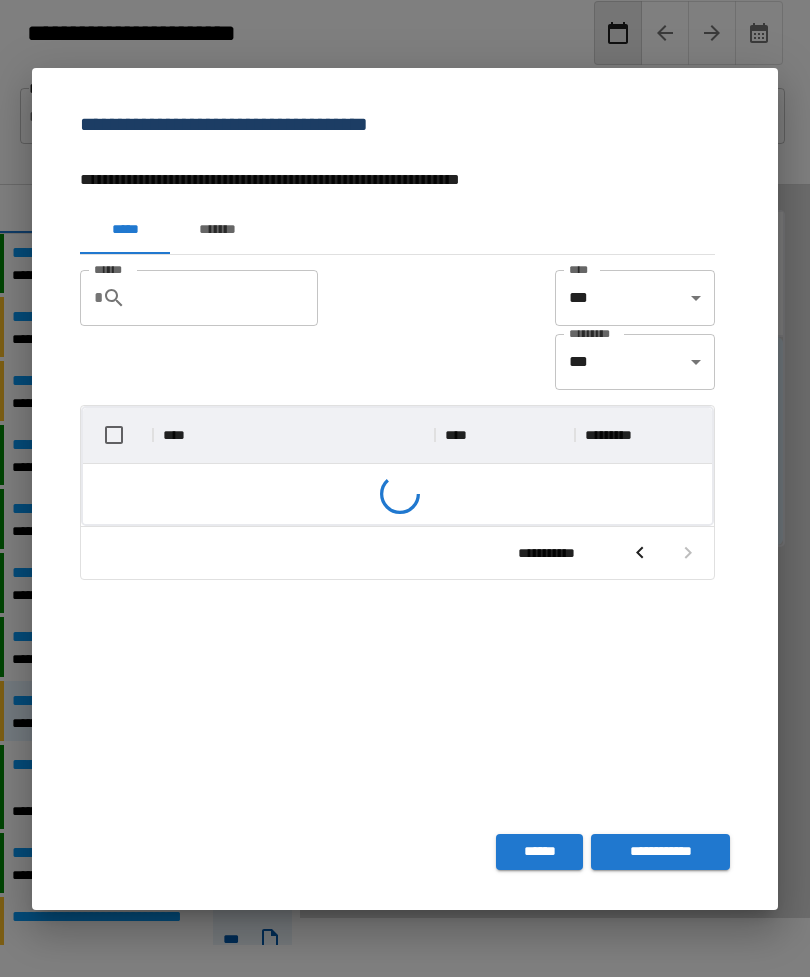 scroll, scrollTop: 146, scrollLeft: 629, axis: both 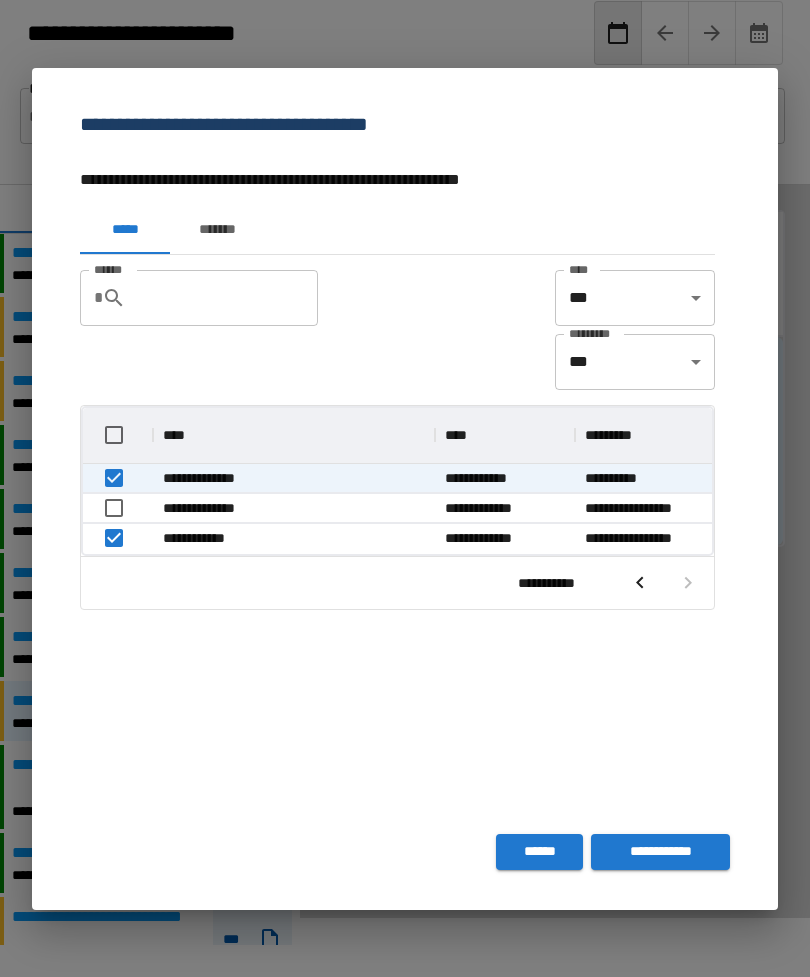click on "**********" at bounding box center [660, 852] 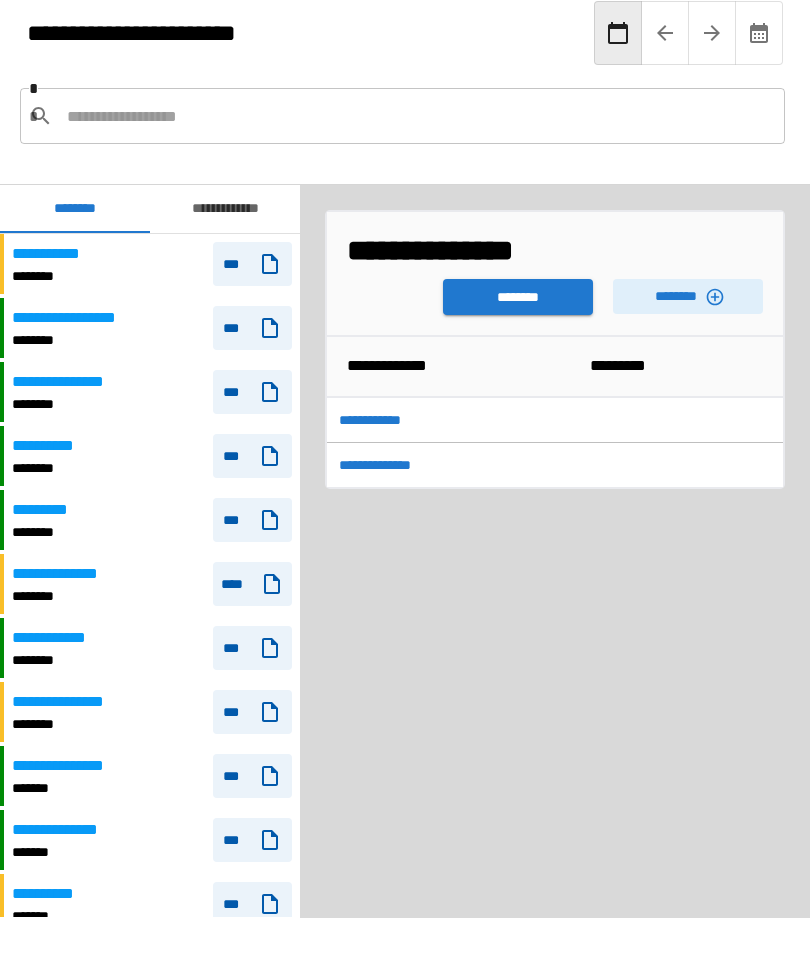 scroll, scrollTop: 961, scrollLeft: 0, axis: vertical 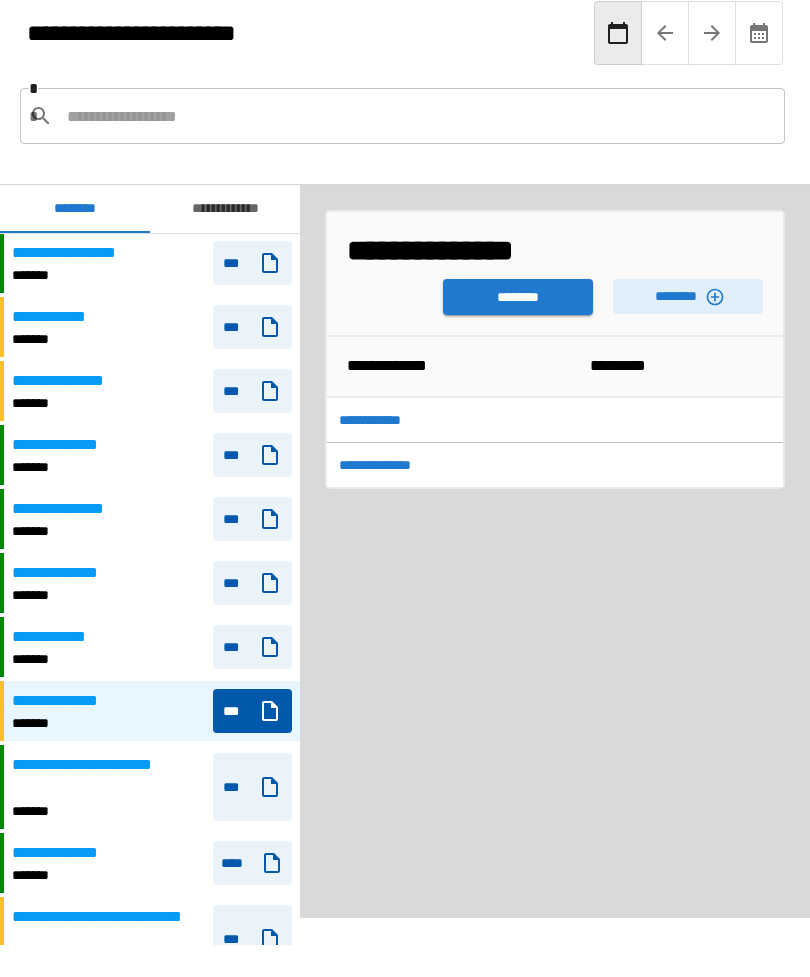 click on "********" at bounding box center [518, 297] 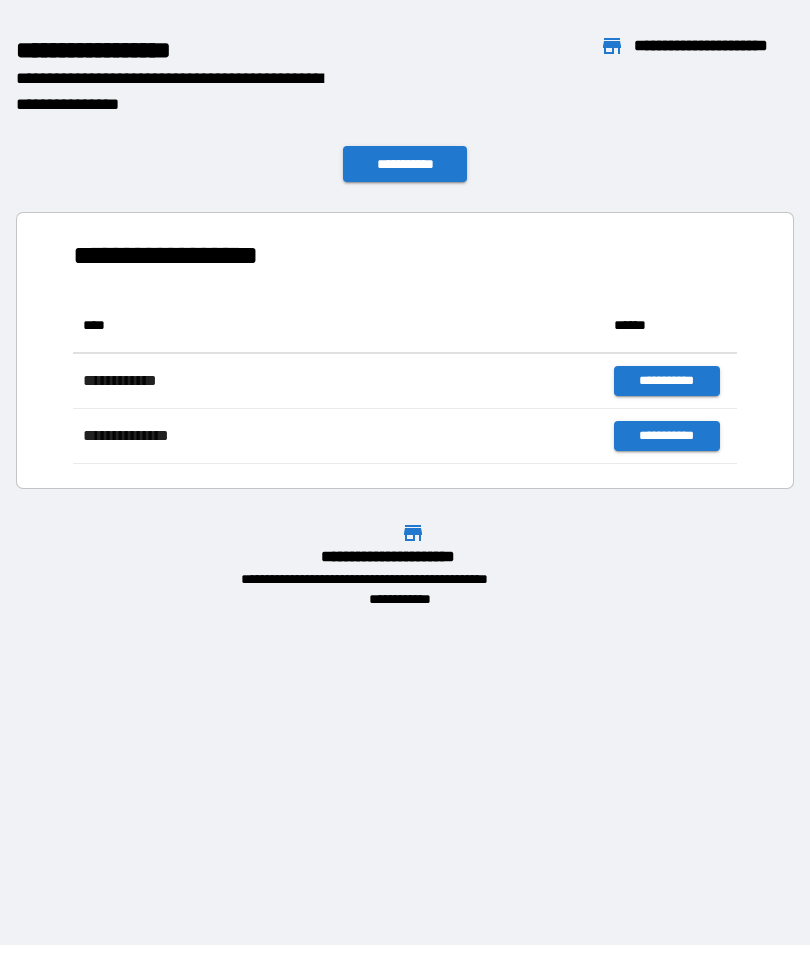 scroll, scrollTop: 1, scrollLeft: 1, axis: both 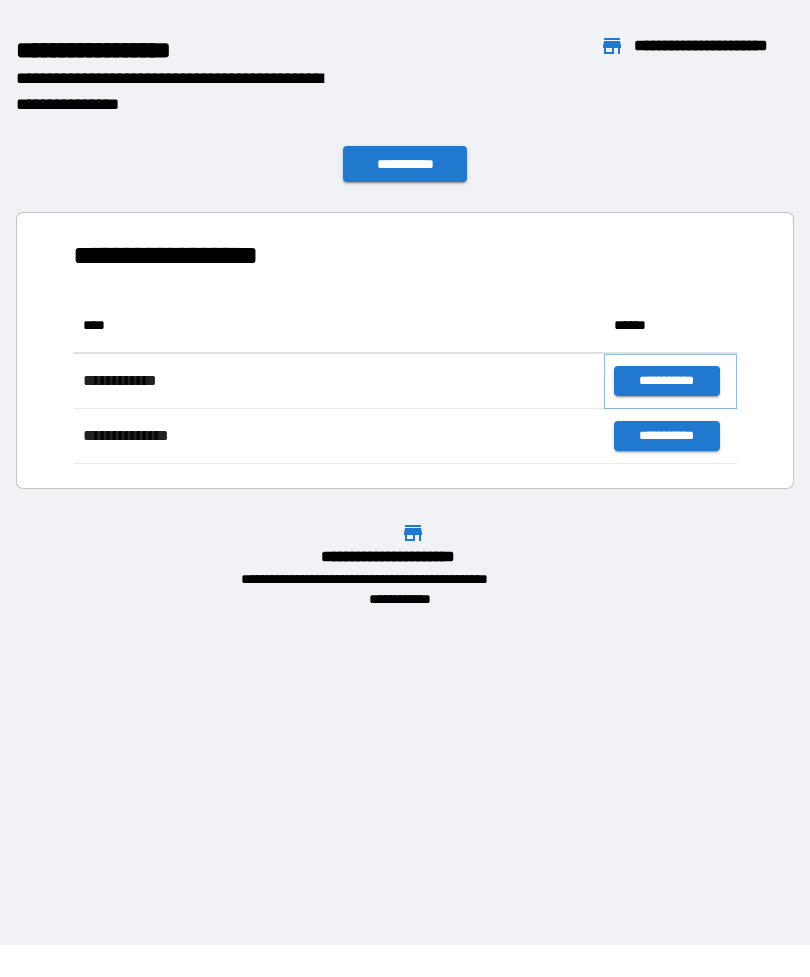 click on "**********" at bounding box center (666, 381) 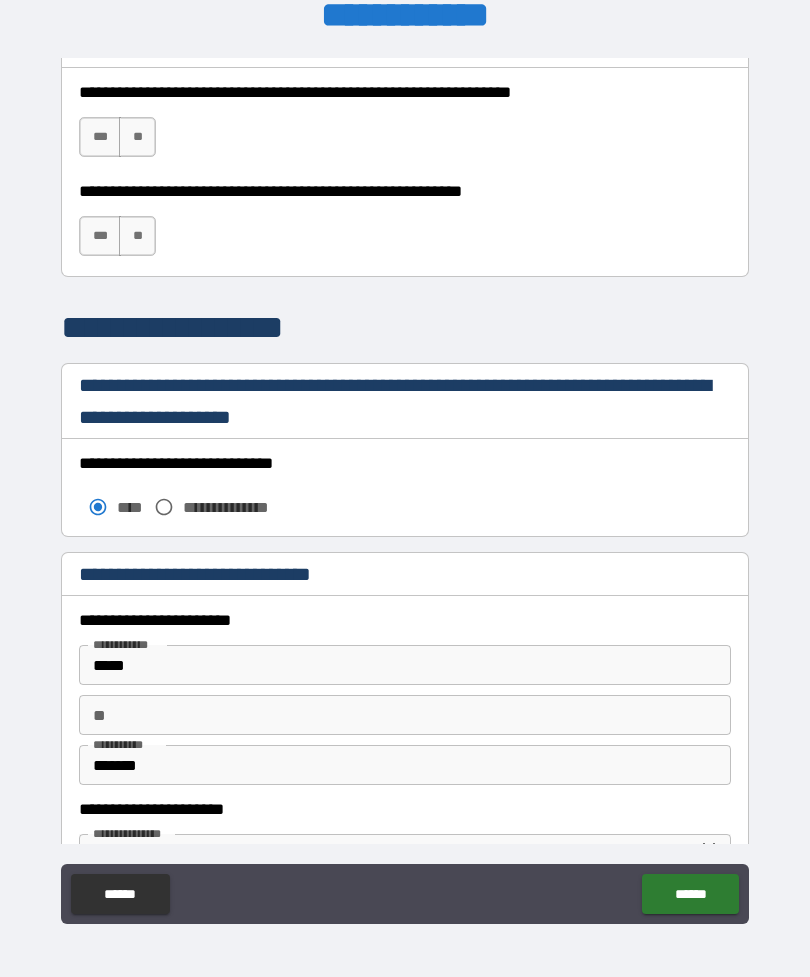 scroll, scrollTop: 1424, scrollLeft: 0, axis: vertical 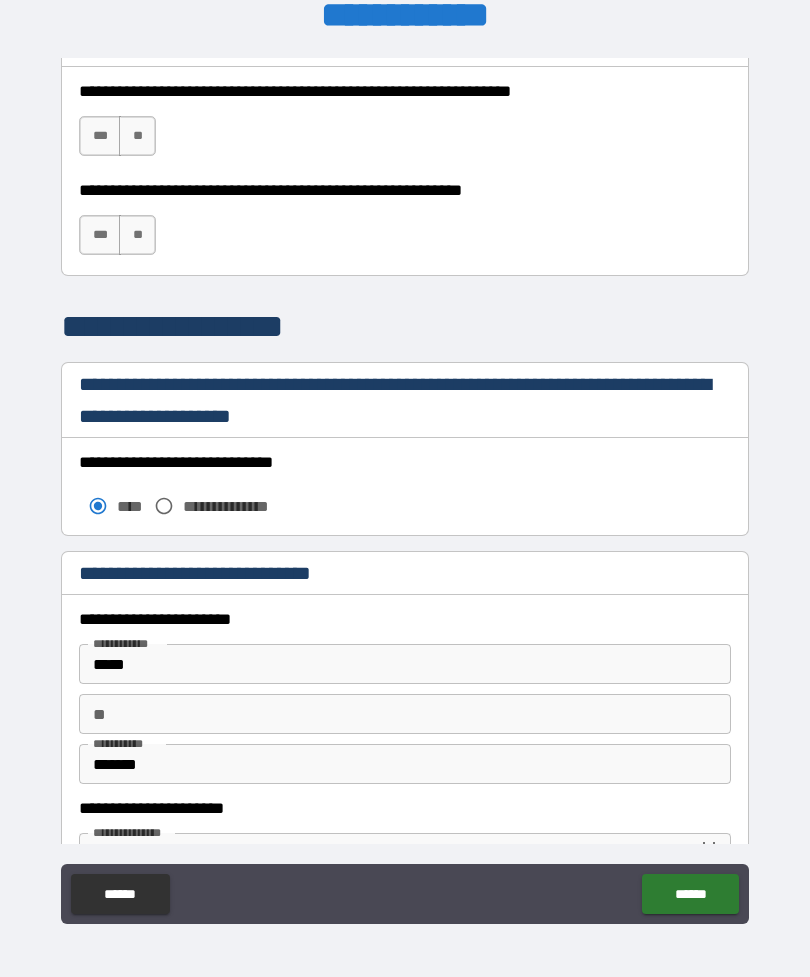 click on "***" at bounding box center (100, 136) 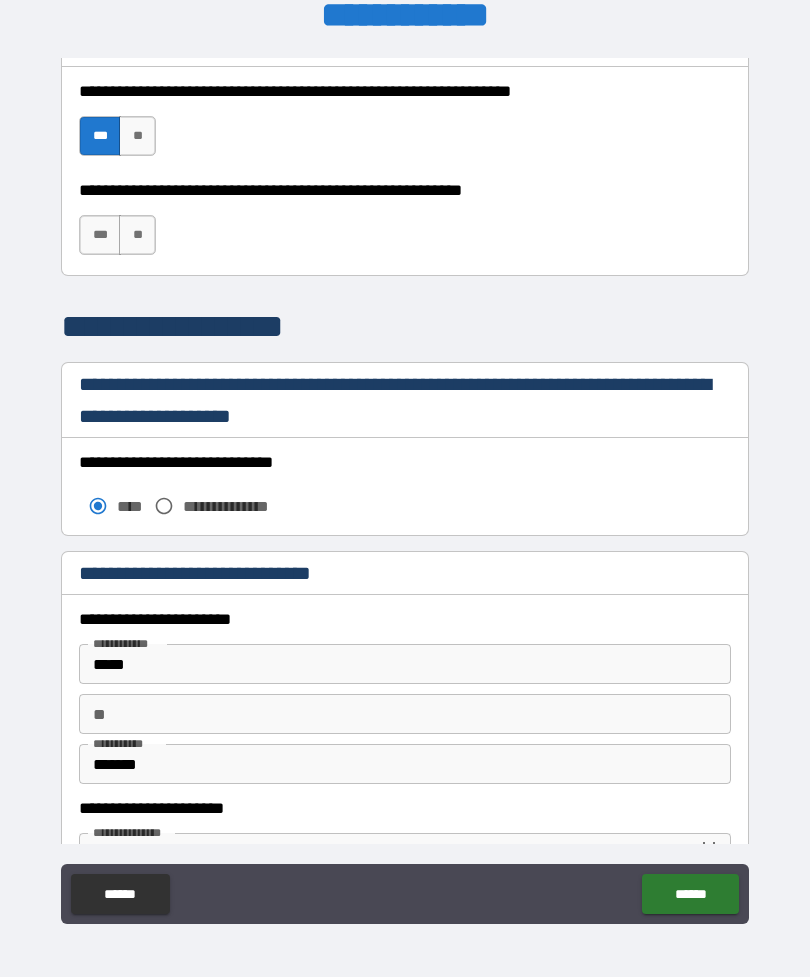 click on "***" at bounding box center [100, 235] 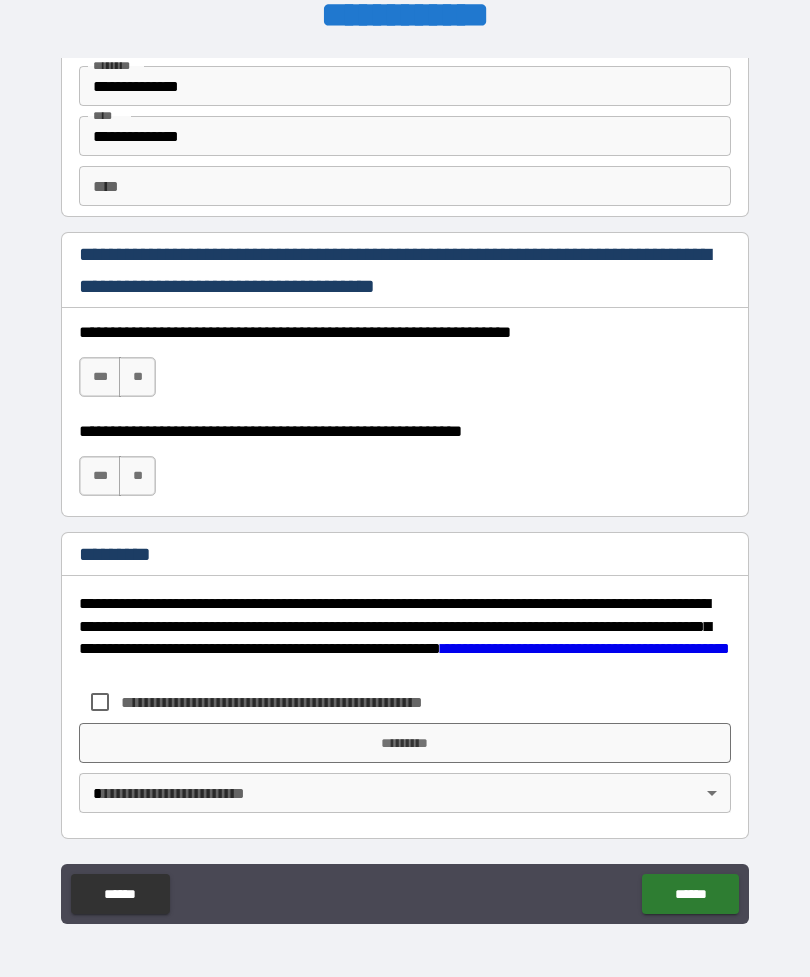 scroll, scrollTop: 2820, scrollLeft: 0, axis: vertical 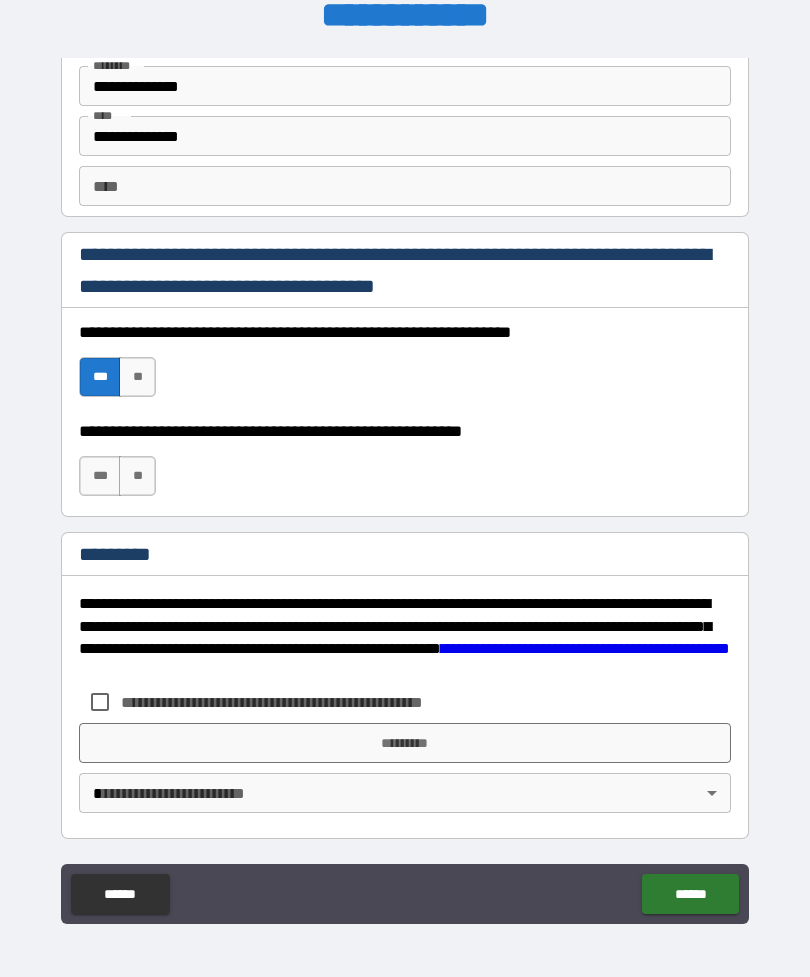 click on "***" at bounding box center (100, 476) 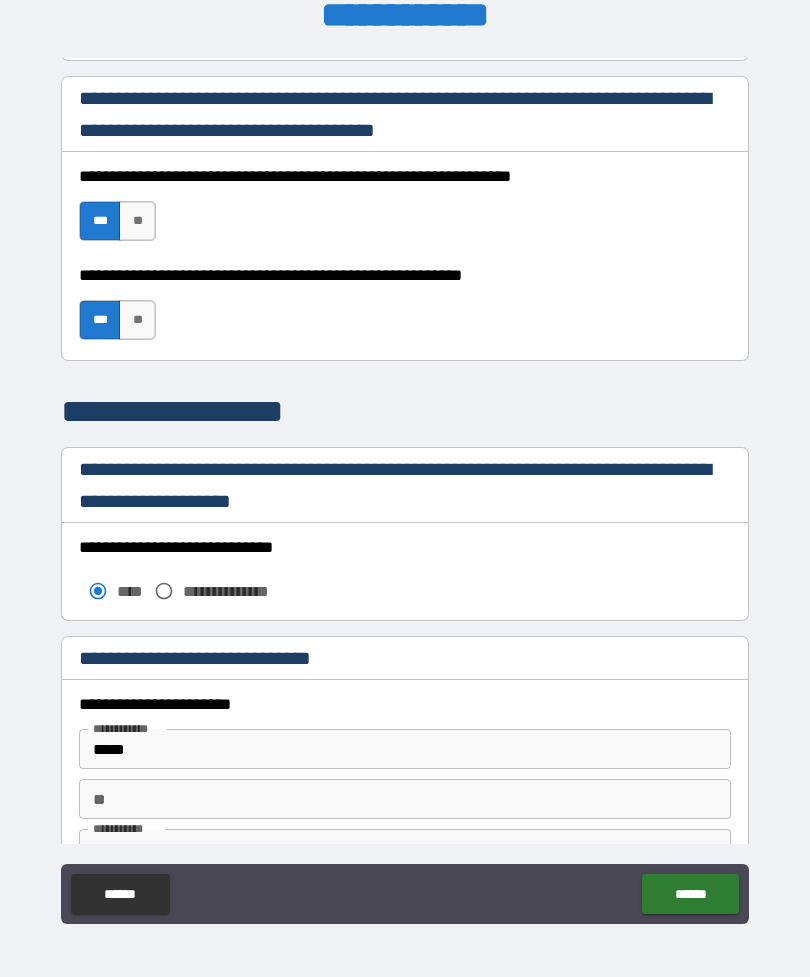 scroll, scrollTop: 1342, scrollLeft: 0, axis: vertical 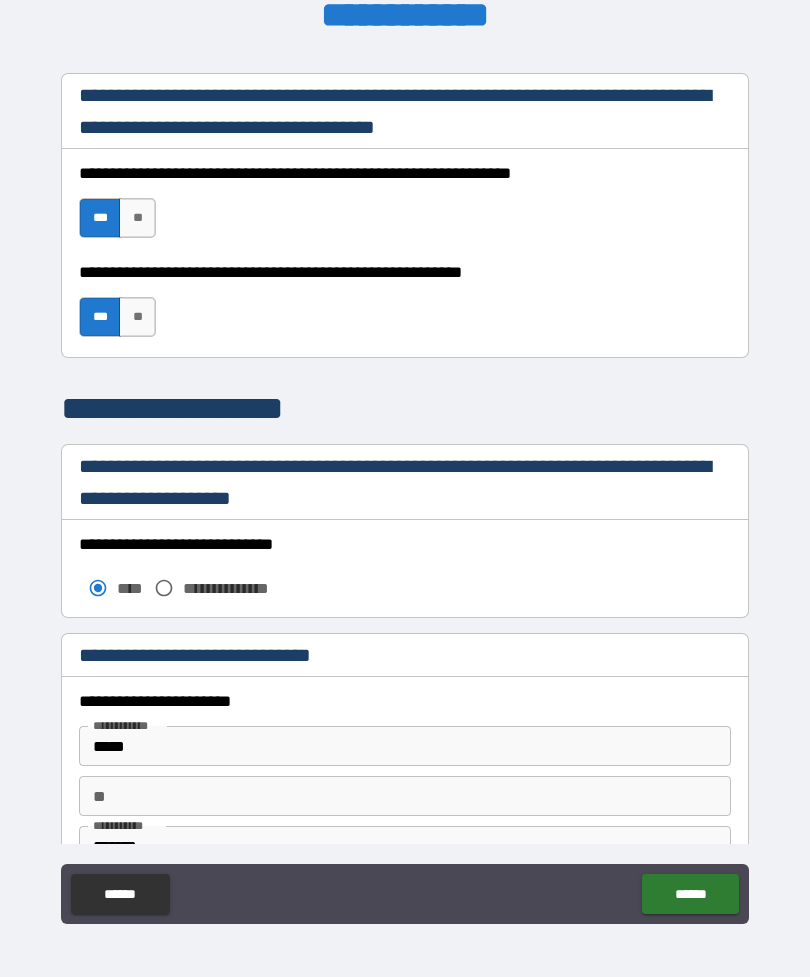 click on "**" at bounding box center [137, 317] 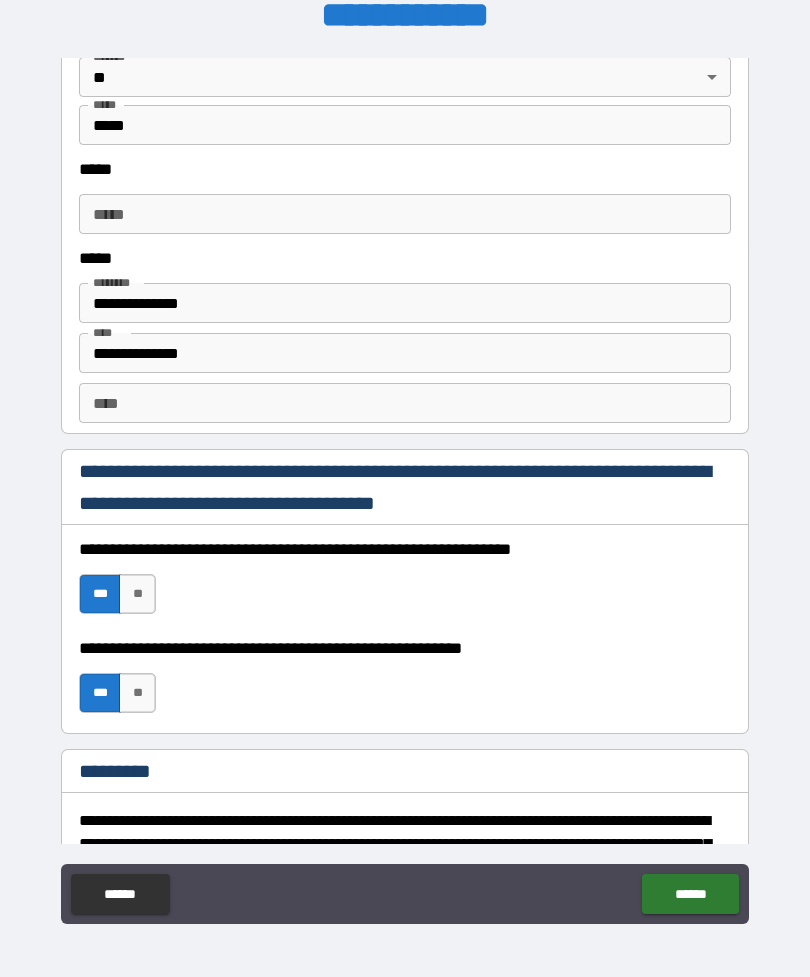 scroll, scrollTop: 2601, scrollLeft: 0, axis: vertical 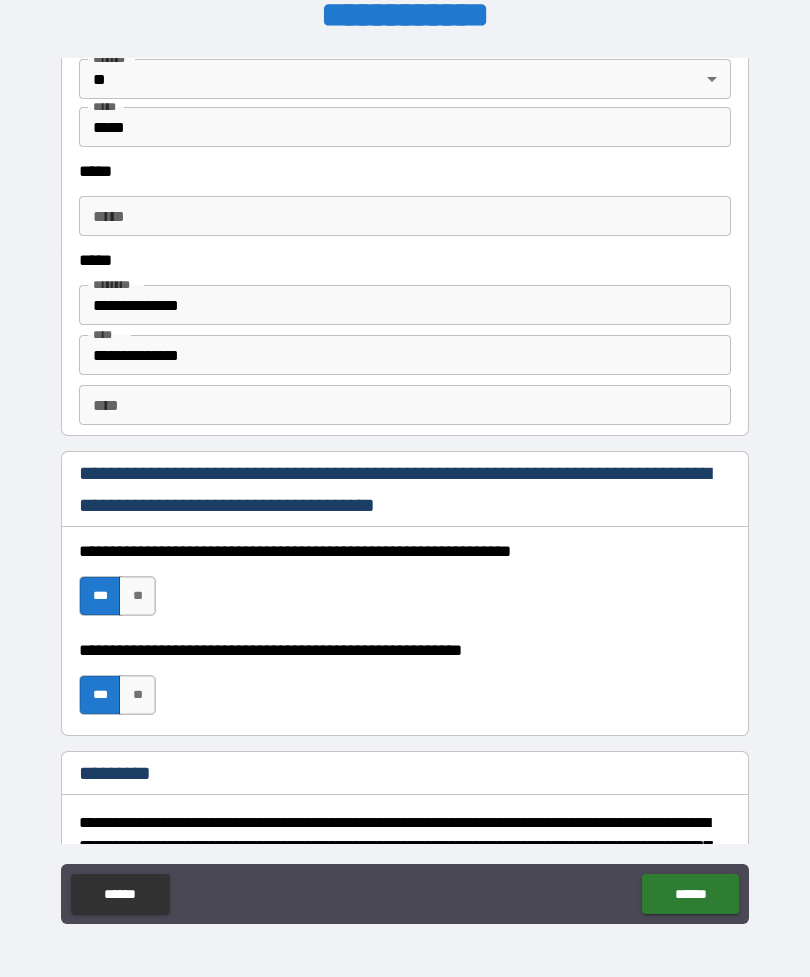 click on "**" at bounding box center (137, 695) 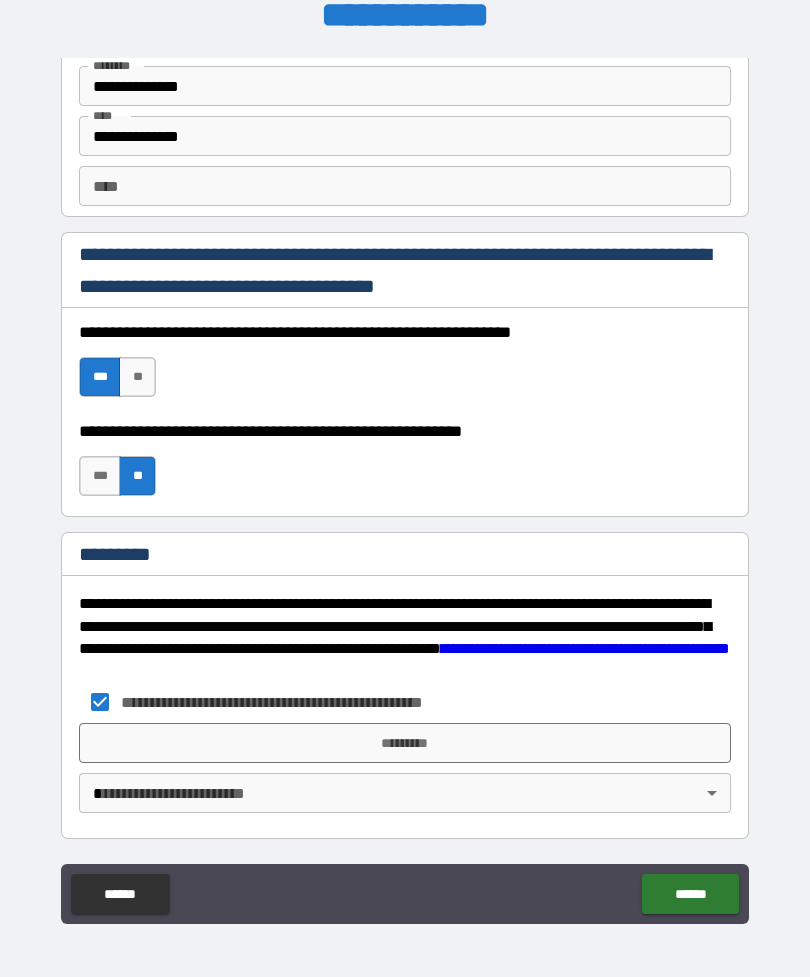 scroll, scrollTop: 2820, scrollLeft: 0, axis: vertical 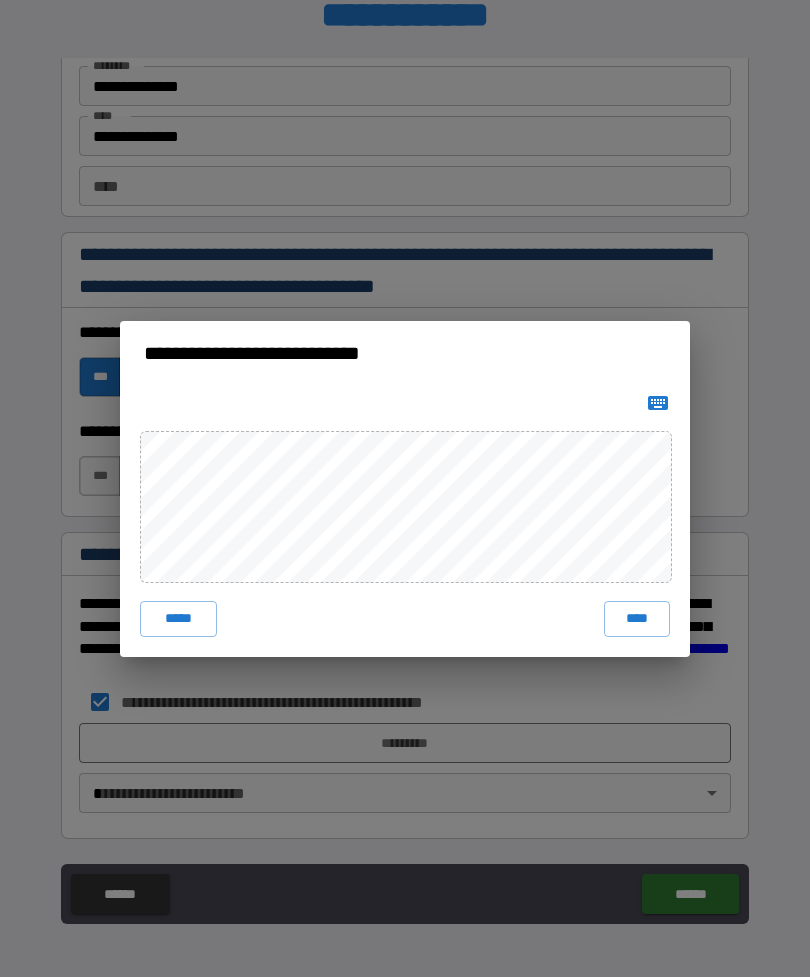click on "****" at bounding box center [637, 619] 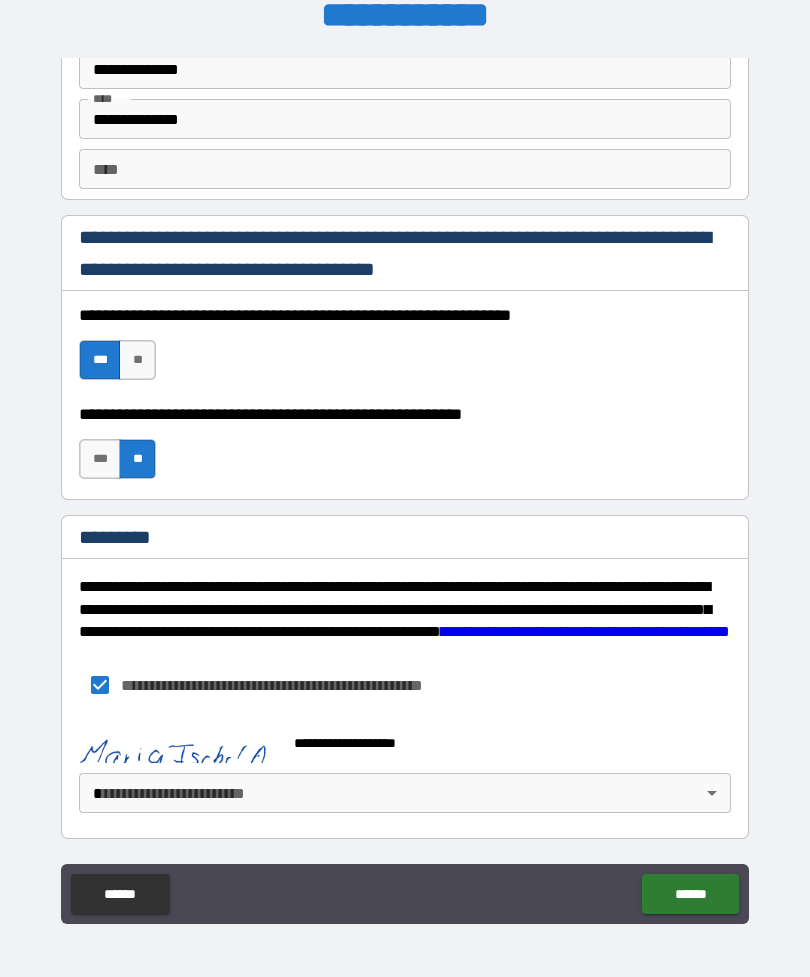 scroll, scrollTop: 2837, scrollLeft: 0, axis: vertical 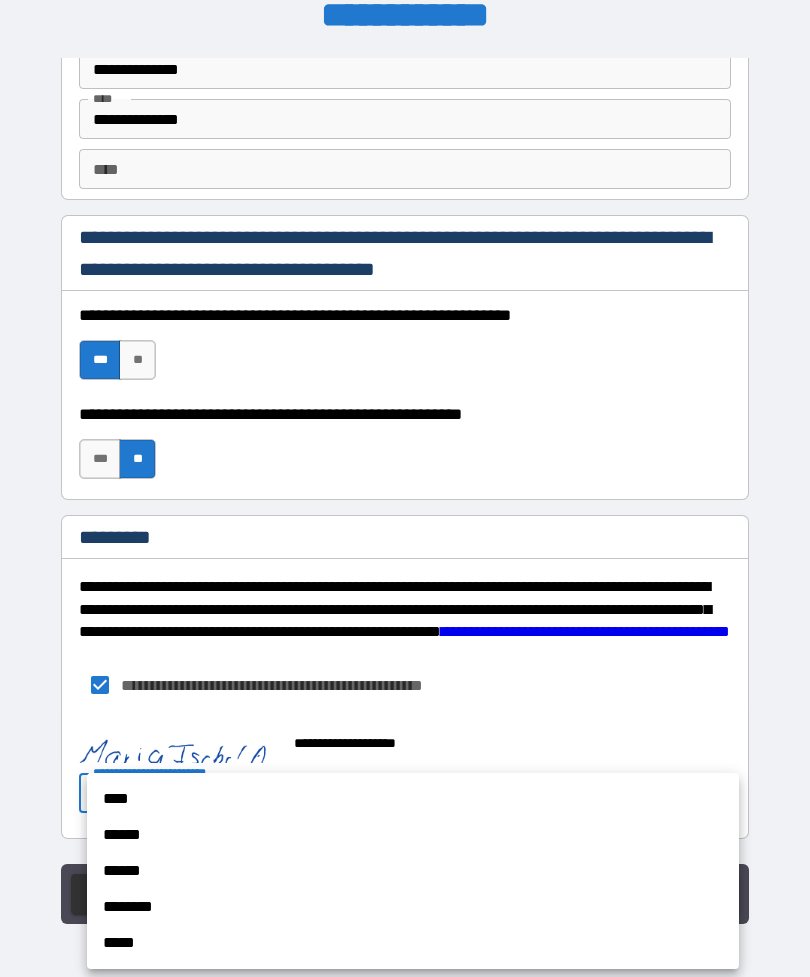 click on "****" at bounding box center [413, 799] 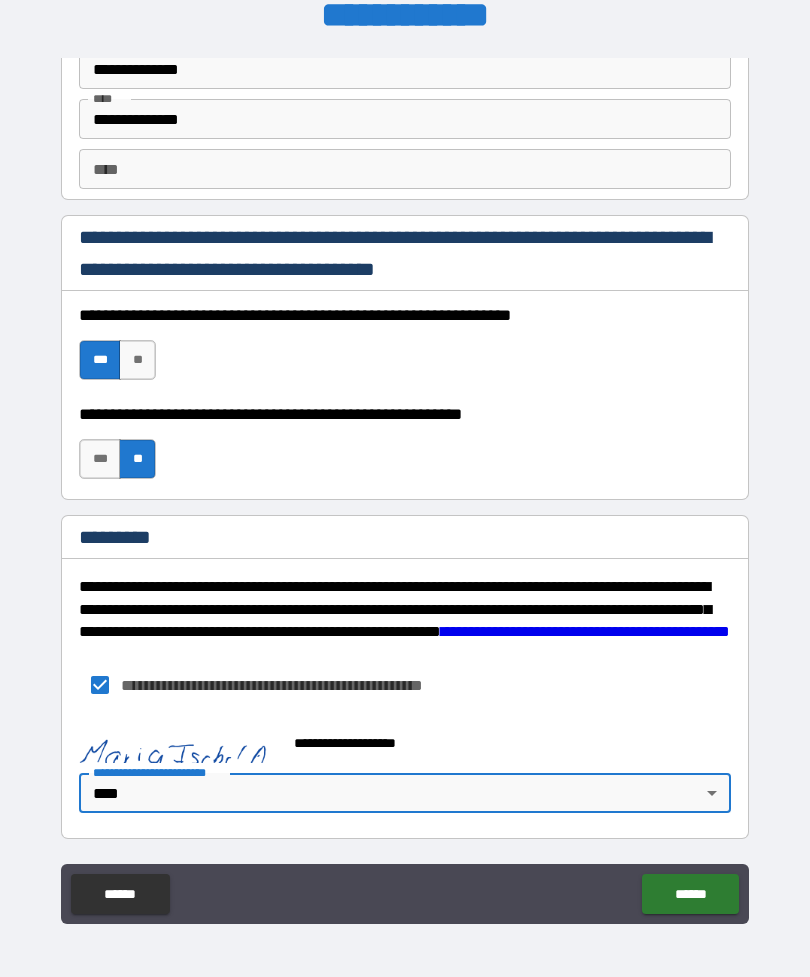 type on "*" 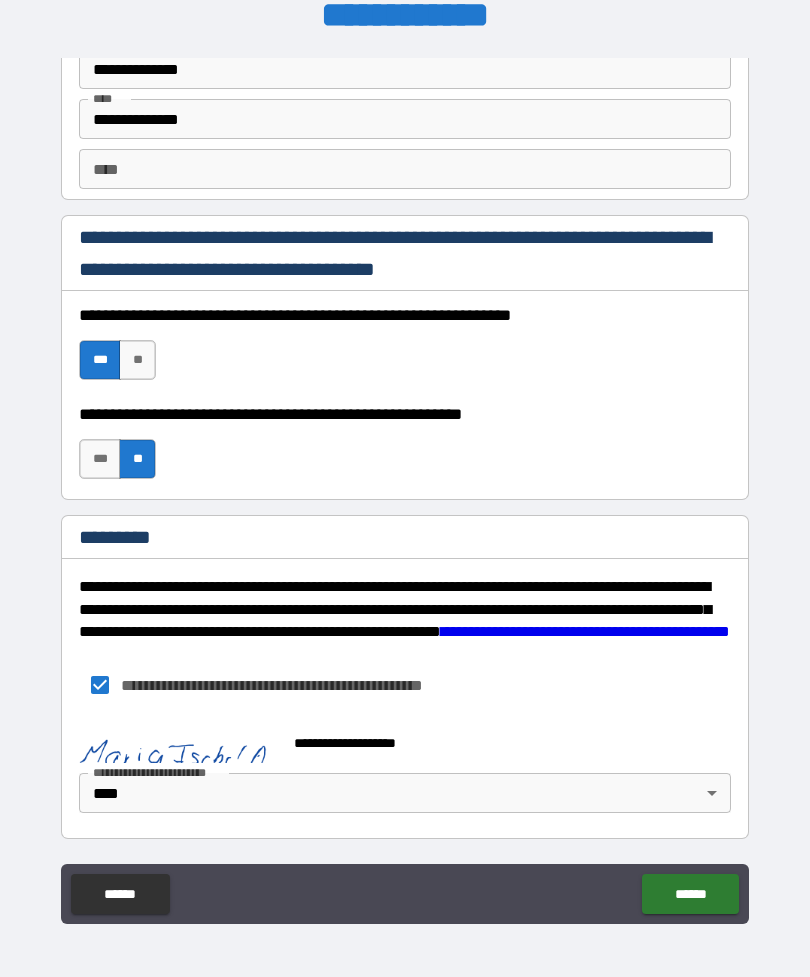 click on "******" at bounding box center [690, 894] 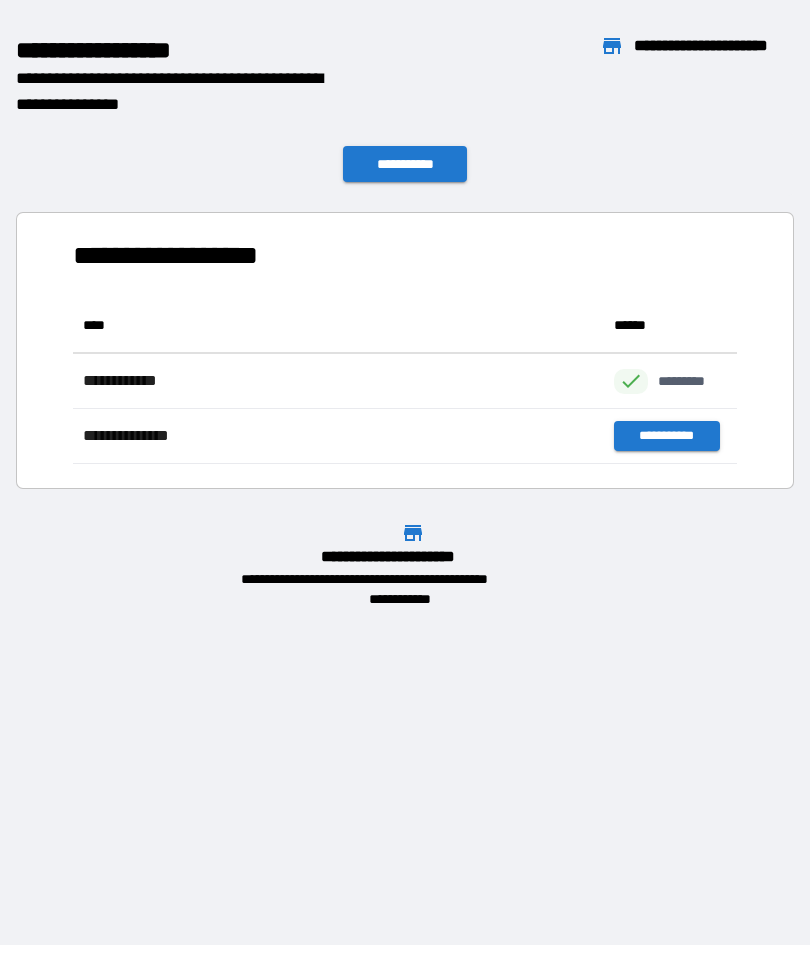 scroll, scrollTop: 166, scrollLeft: 664, axis: both 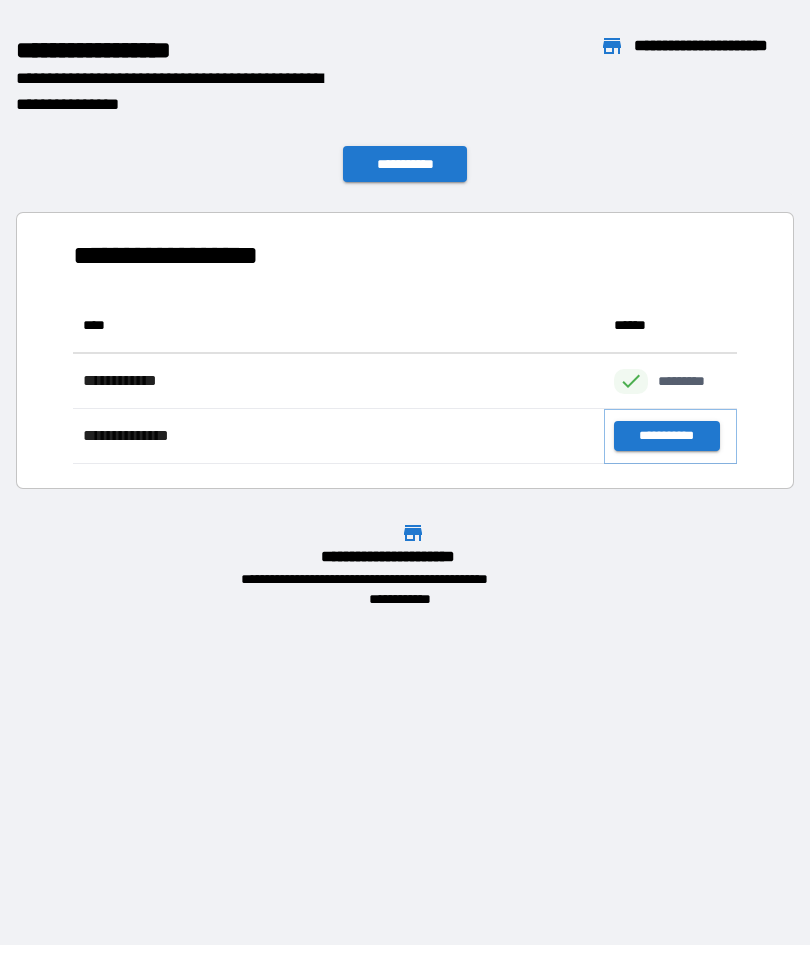 click on "**********" at bounding box center (666, 436) 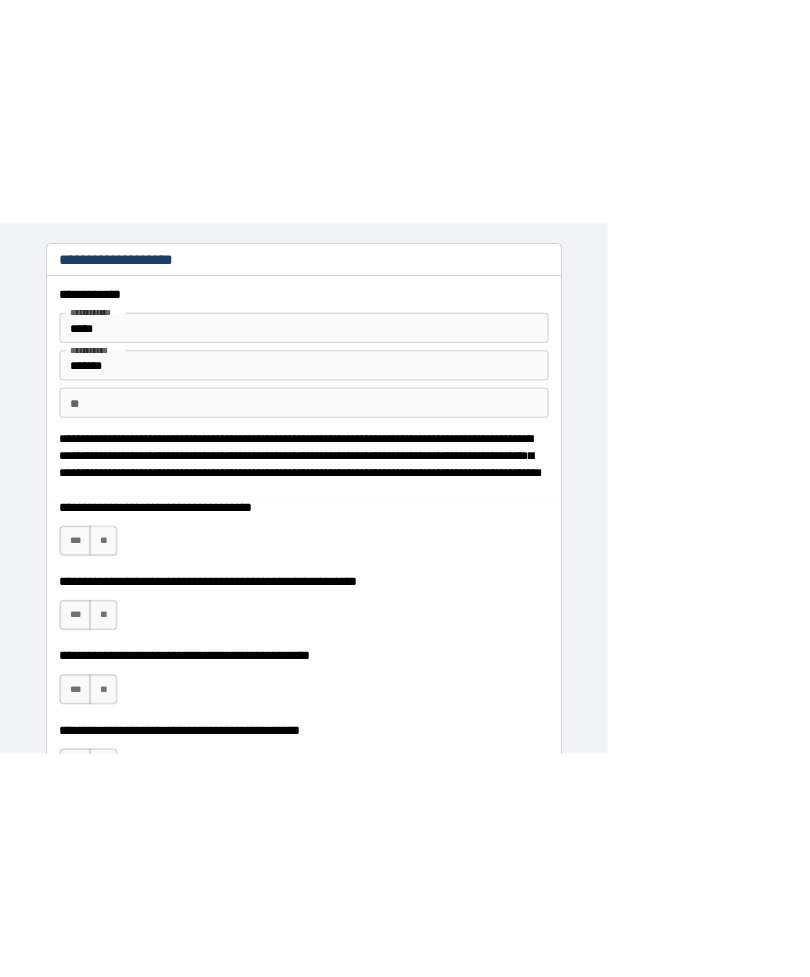 scroll, scrollTop: 32, scrollLeft: 0, axis: vertical 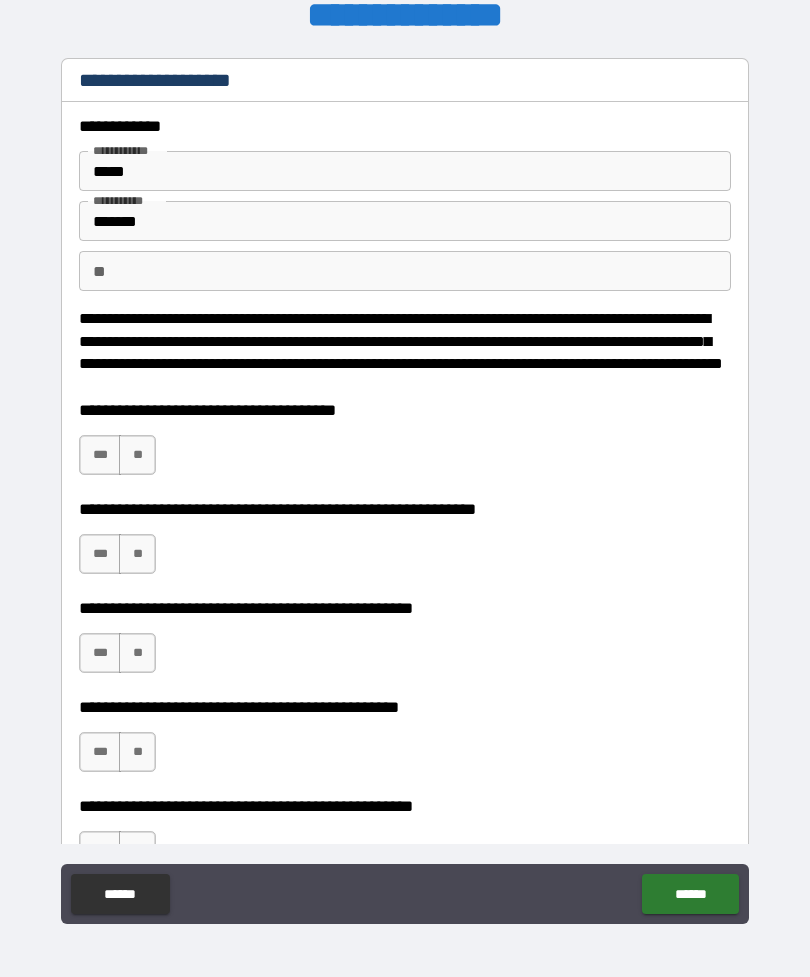 click on "**" at bounding box center [137, 455] 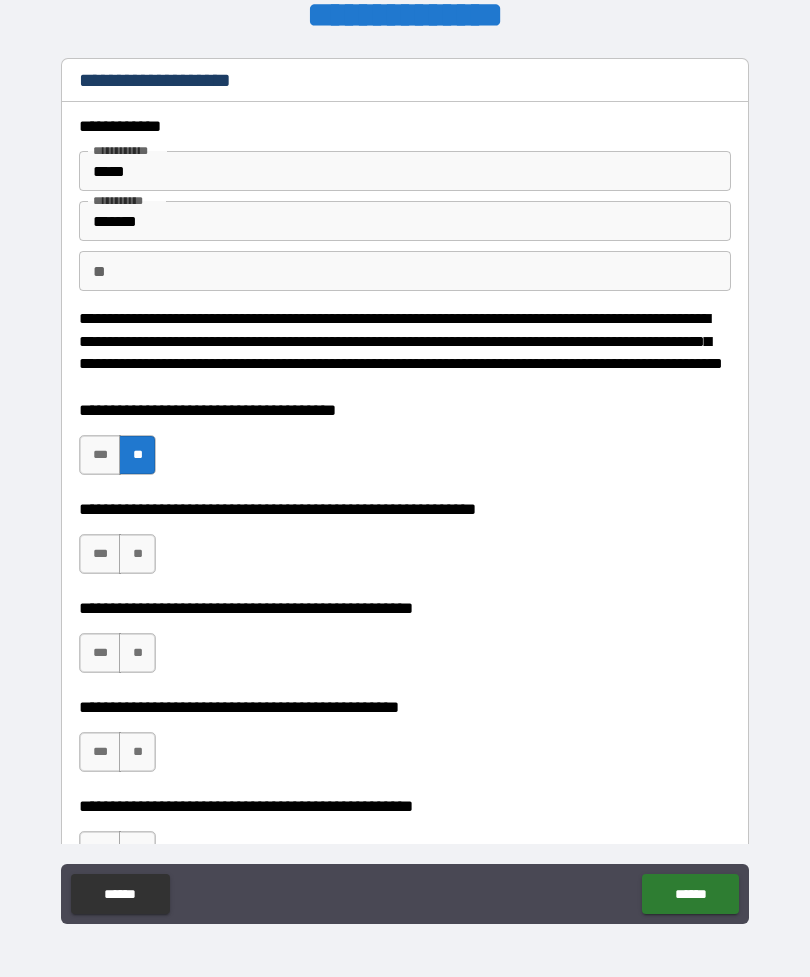 click on "**" at bounding box center (137, 554) 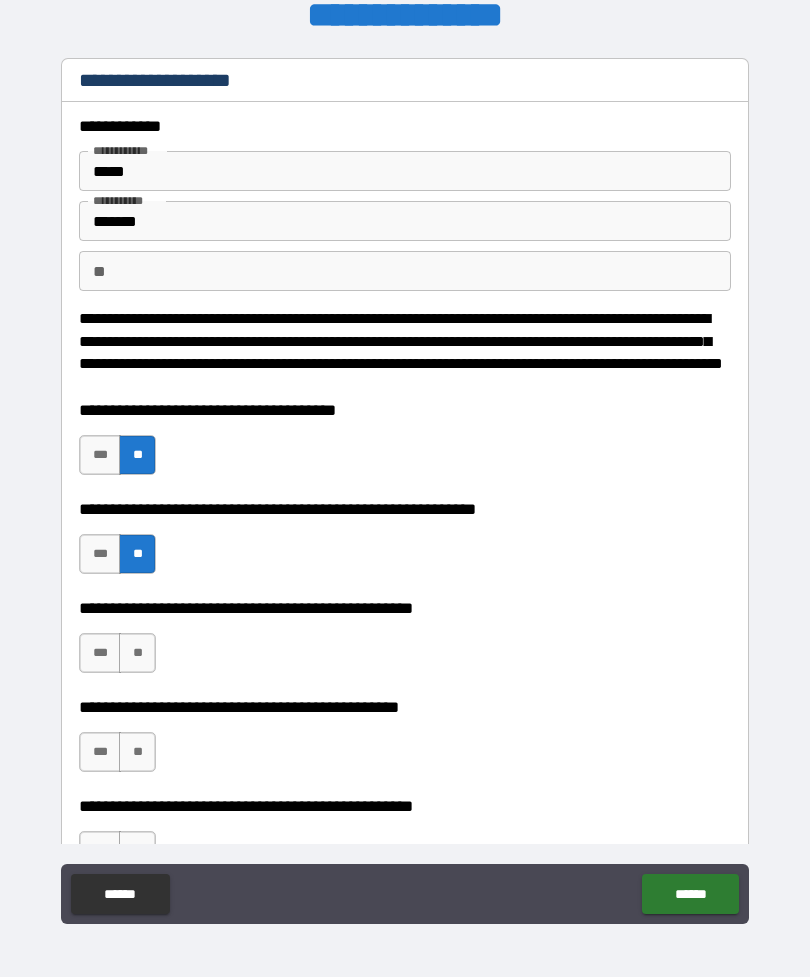 click on "**" at bounding box center (137, 653) 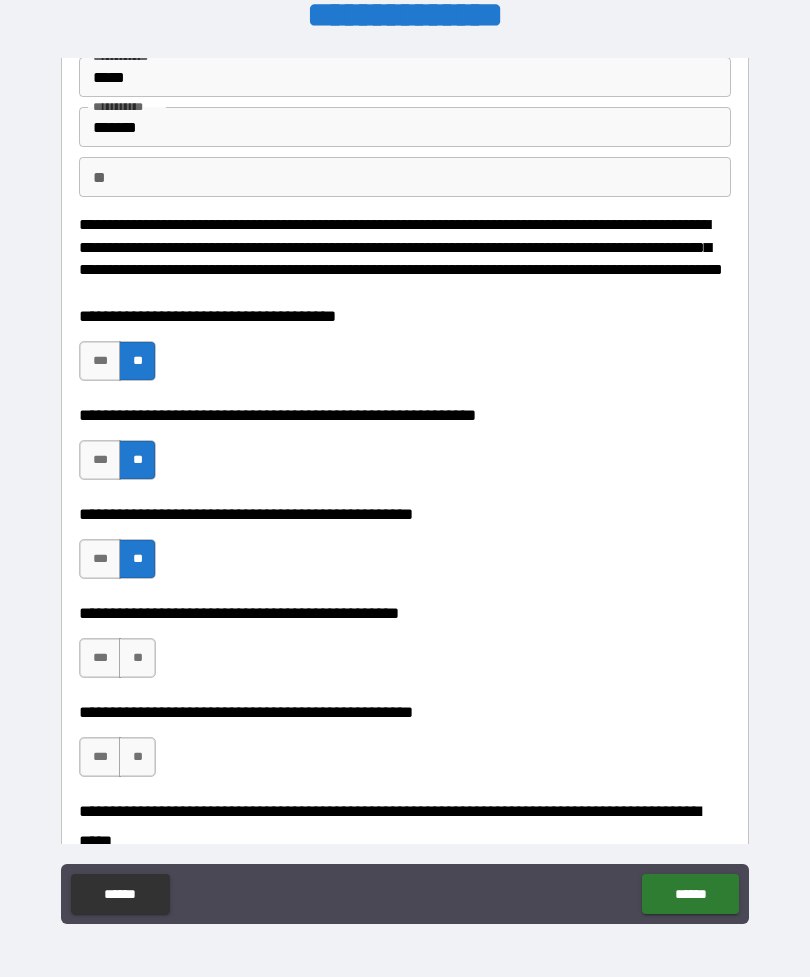 scroll, scrollTop: 115, scrollLeft: 0, axis: vertical 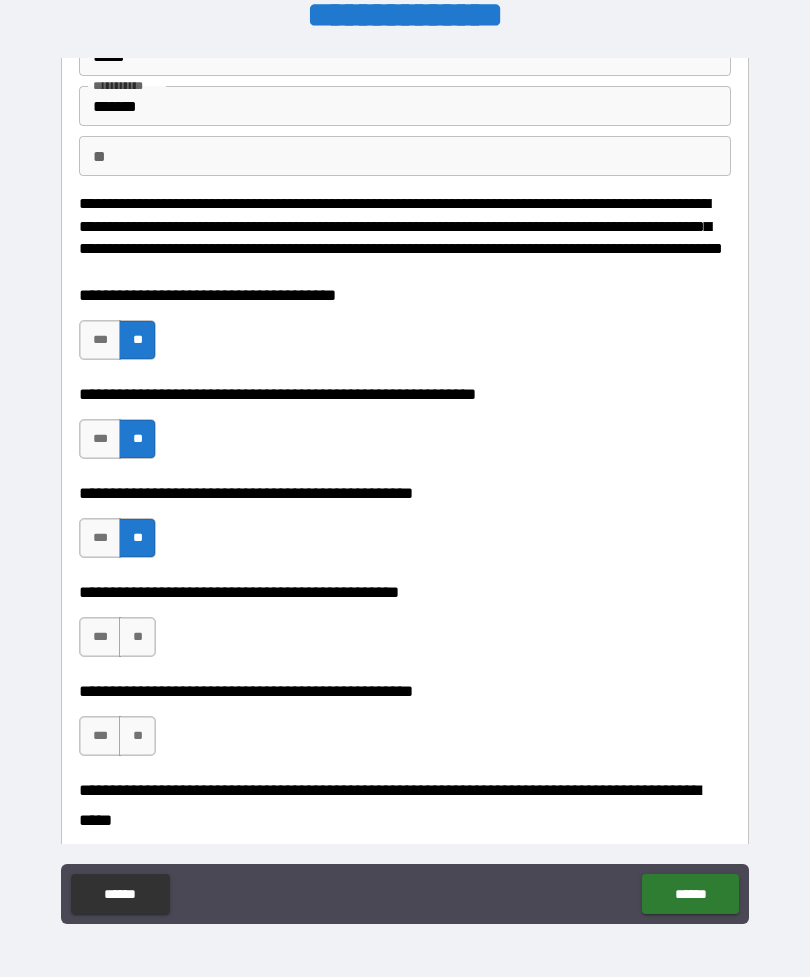 click on "**" at bounding box center [137, 637] 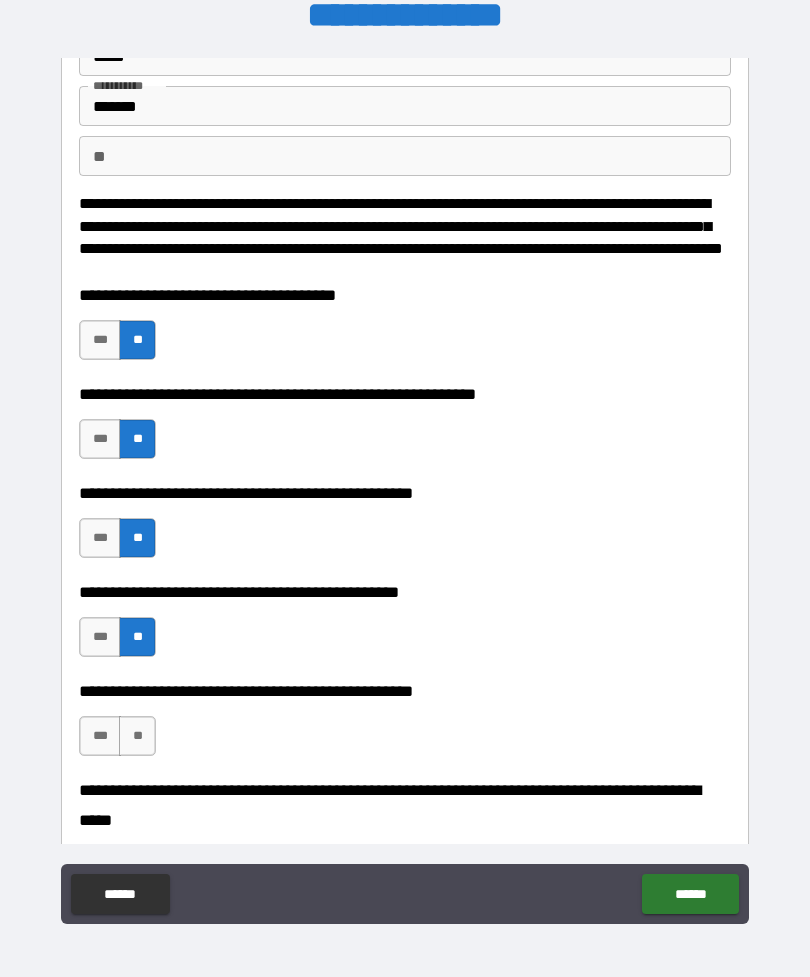 click on "**********" at bounding box center (405, 726) 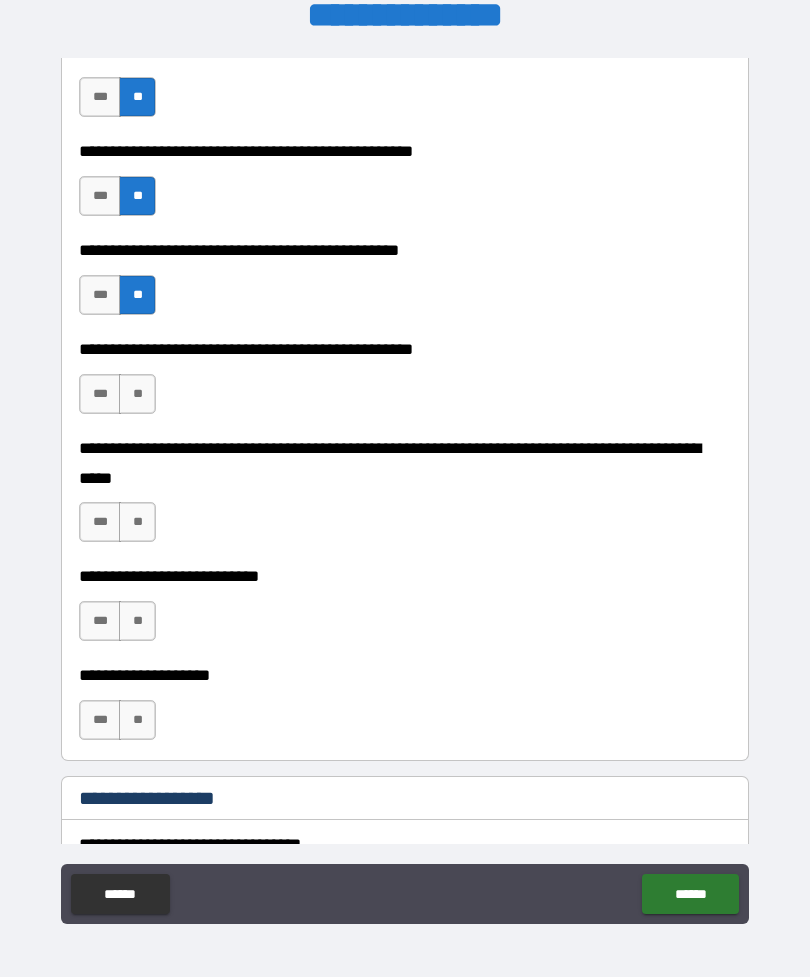scroll, scrollTop: 460, scrollLeft: 0, axis: vertical 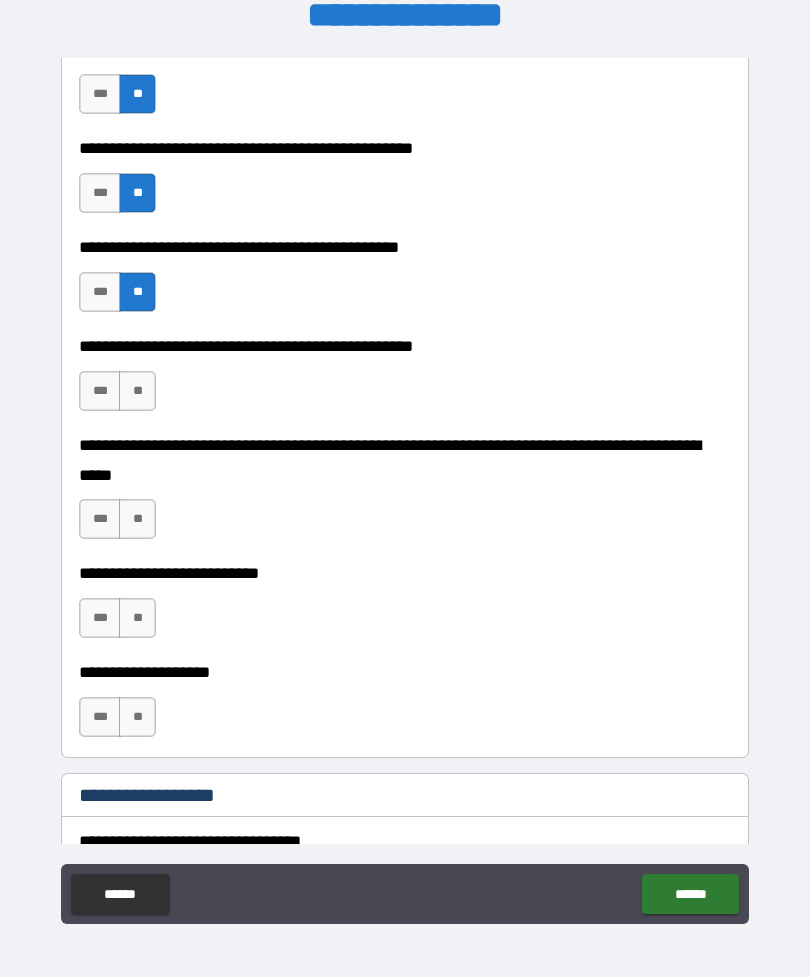 click on "**" at bounding box center [137, 391] 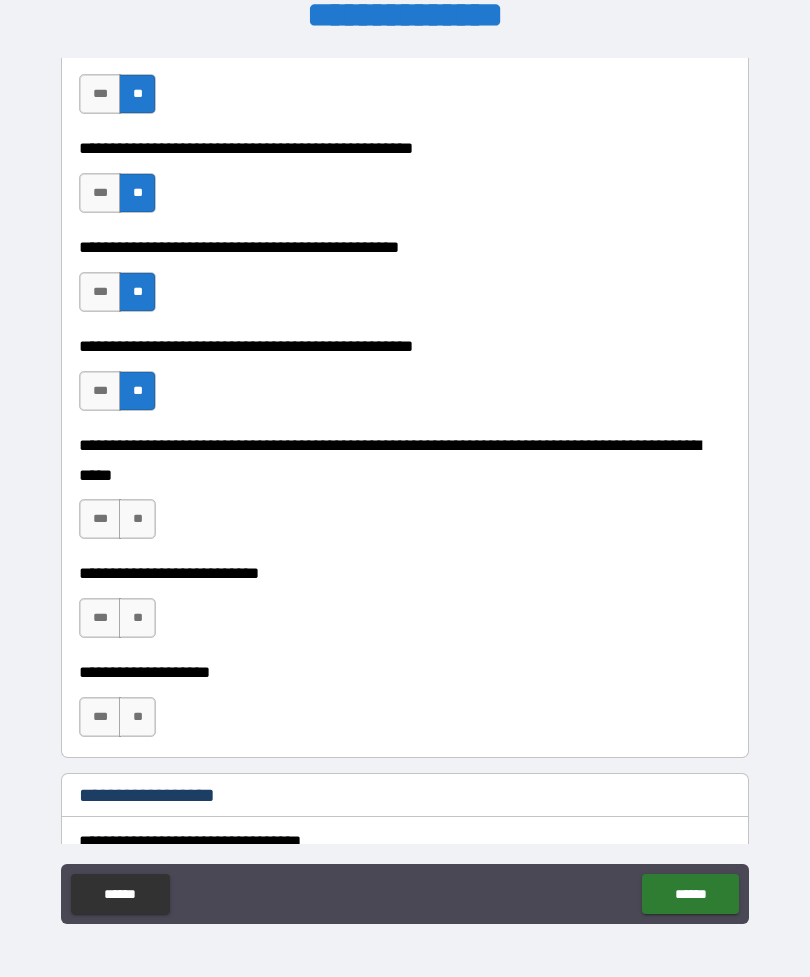 click on "**" at bounding box center [137, 519] 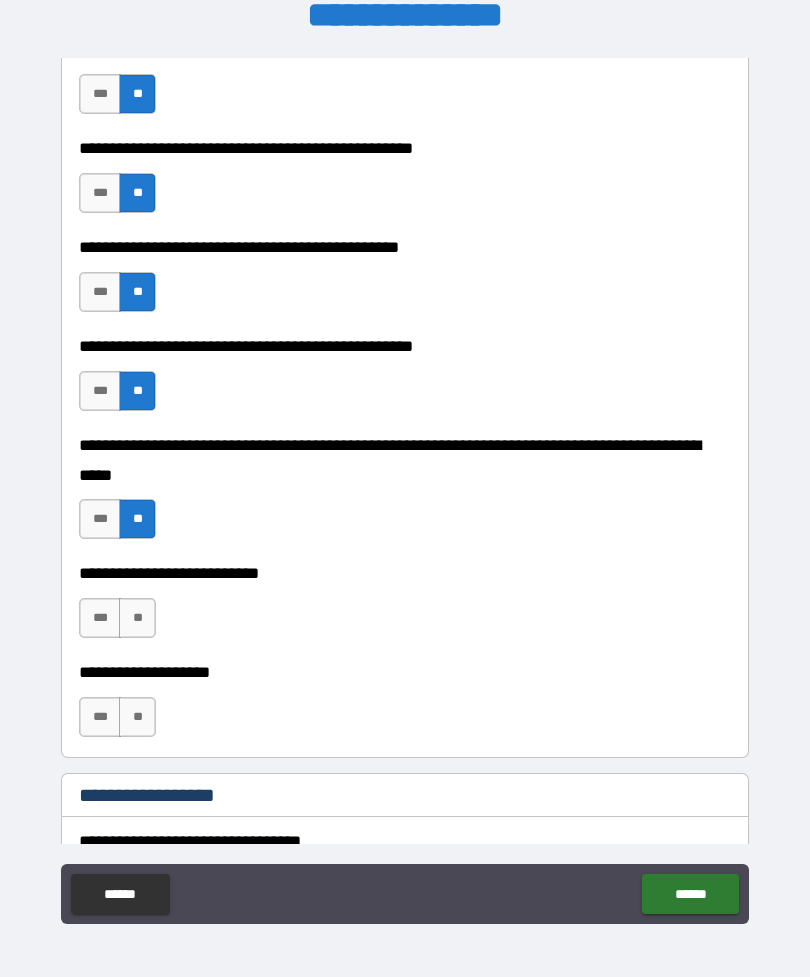 click on "**" at bounding box center (137, 618) 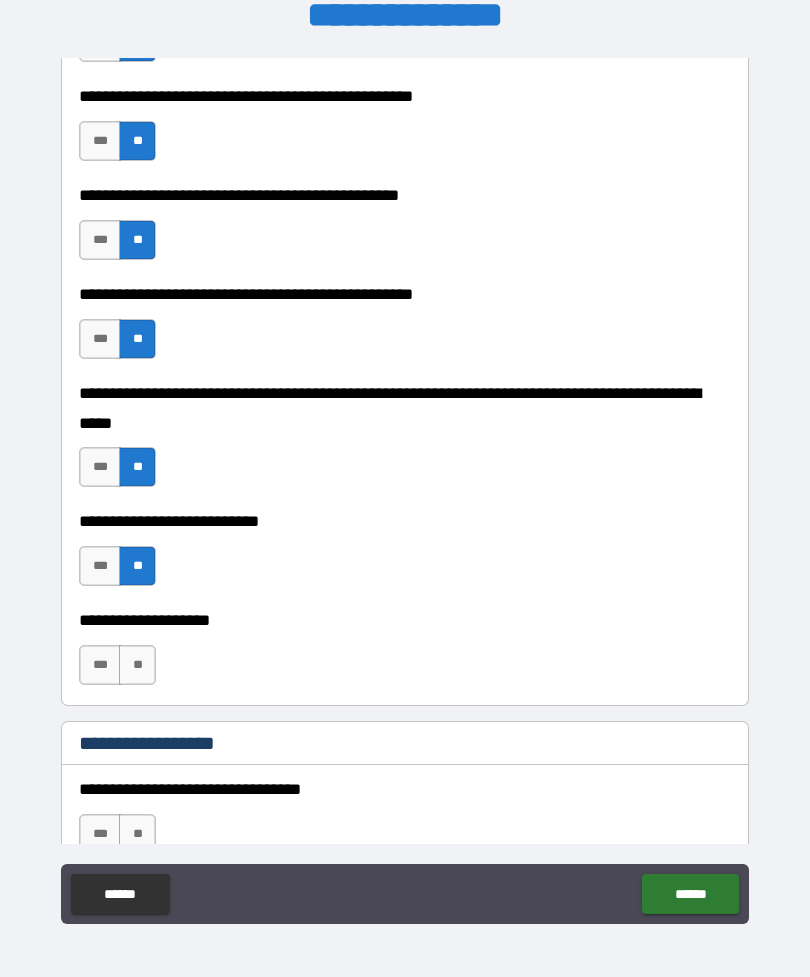 scroll, scrollTop: 607, scrollLeft: 0, axis: vertical 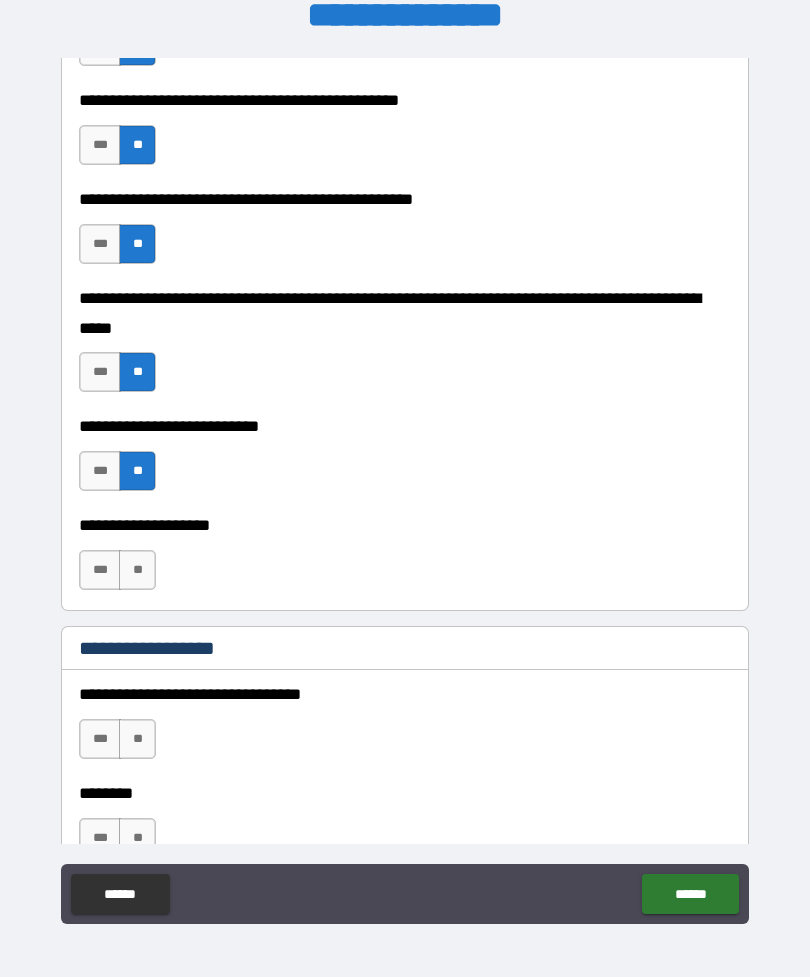 click on "**" at bounding box center (137, 570) 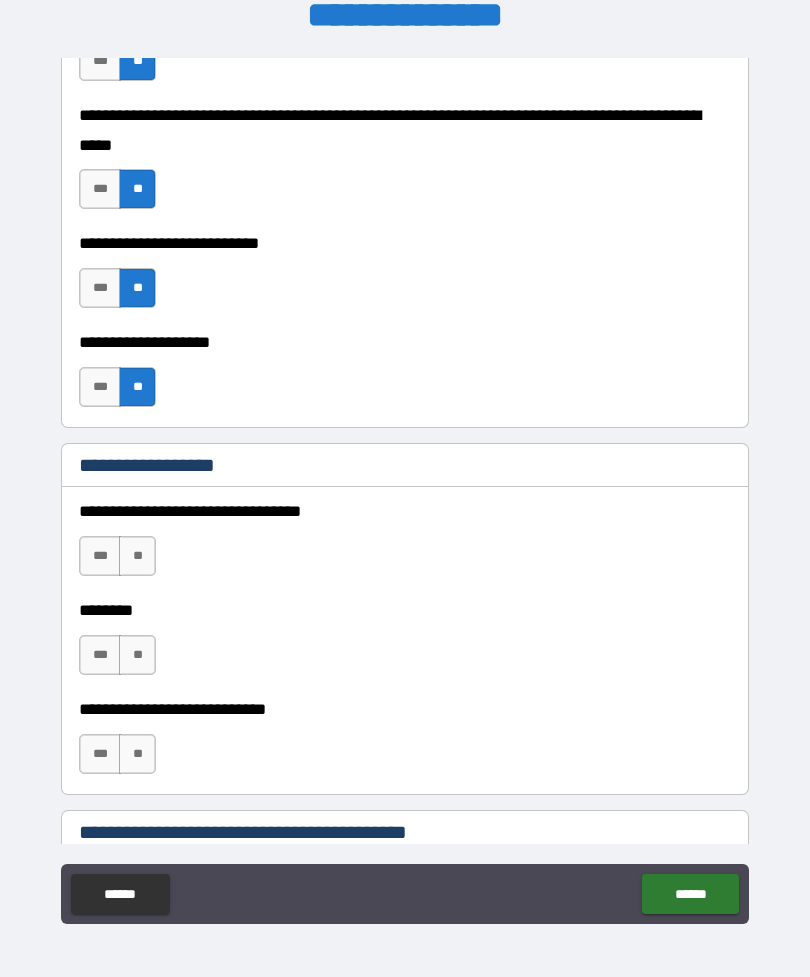scroll, scrollTop: 827, scrollLeft: 0, axis: vertical 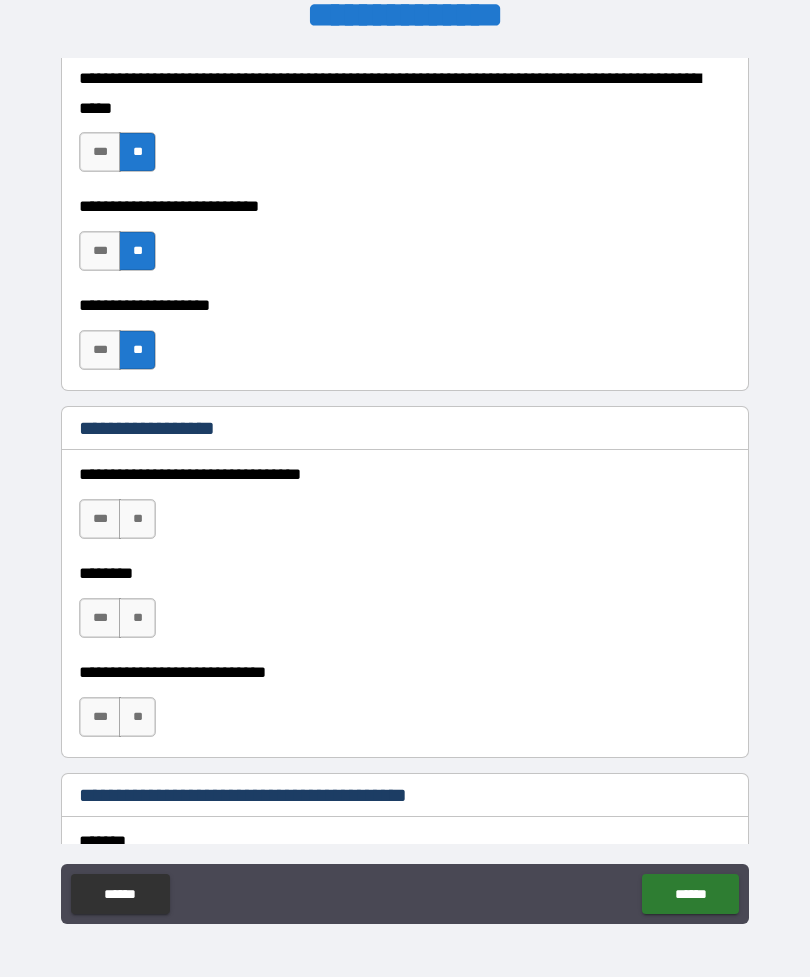 click on "**" at bounding box center (137, 519) 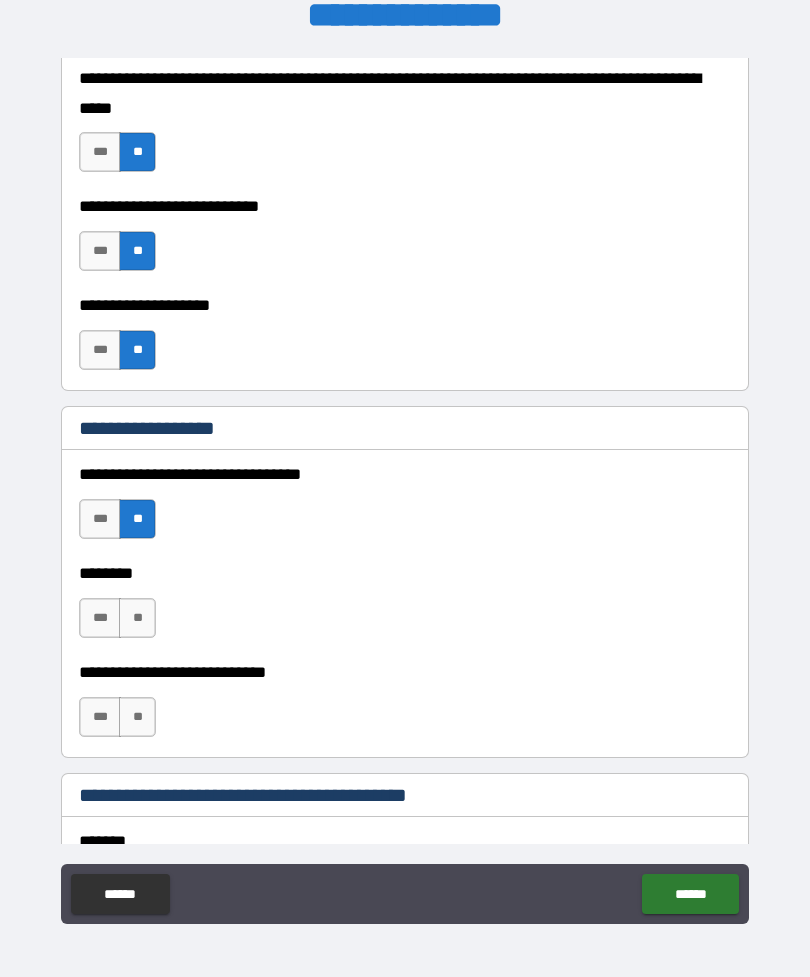 click on "**" at bounding box center (137, 618) 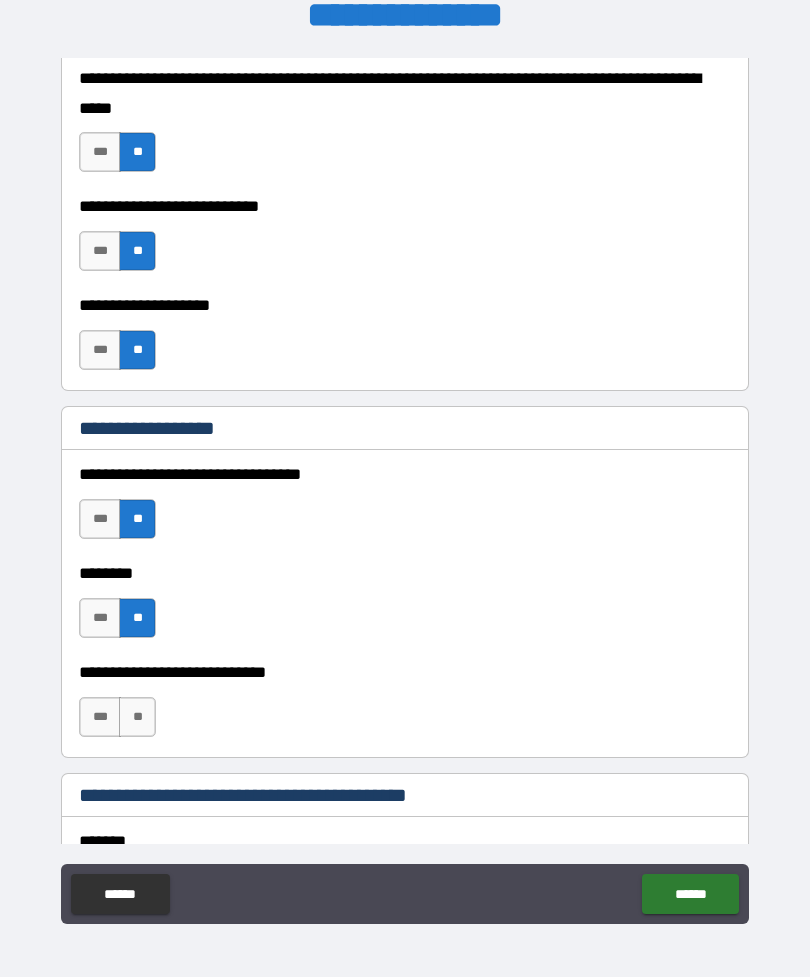 click on "**" at bounding box center [137, 717] 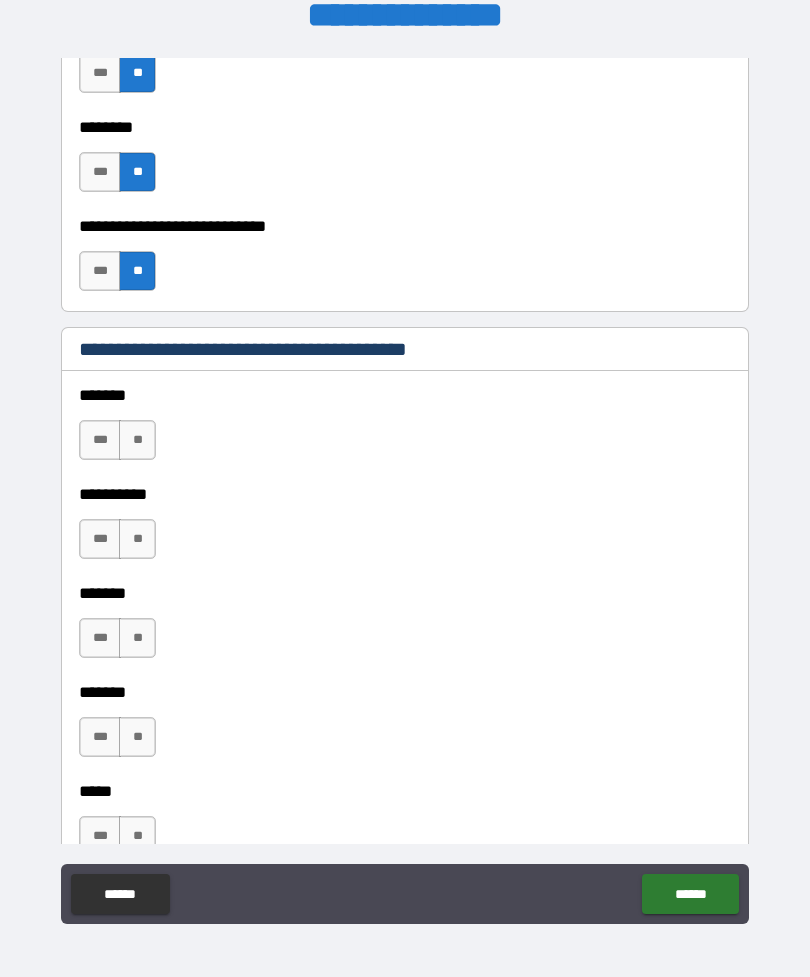 scroll, scrollTop: 1281, scrollLeft: 0, axis: vertical 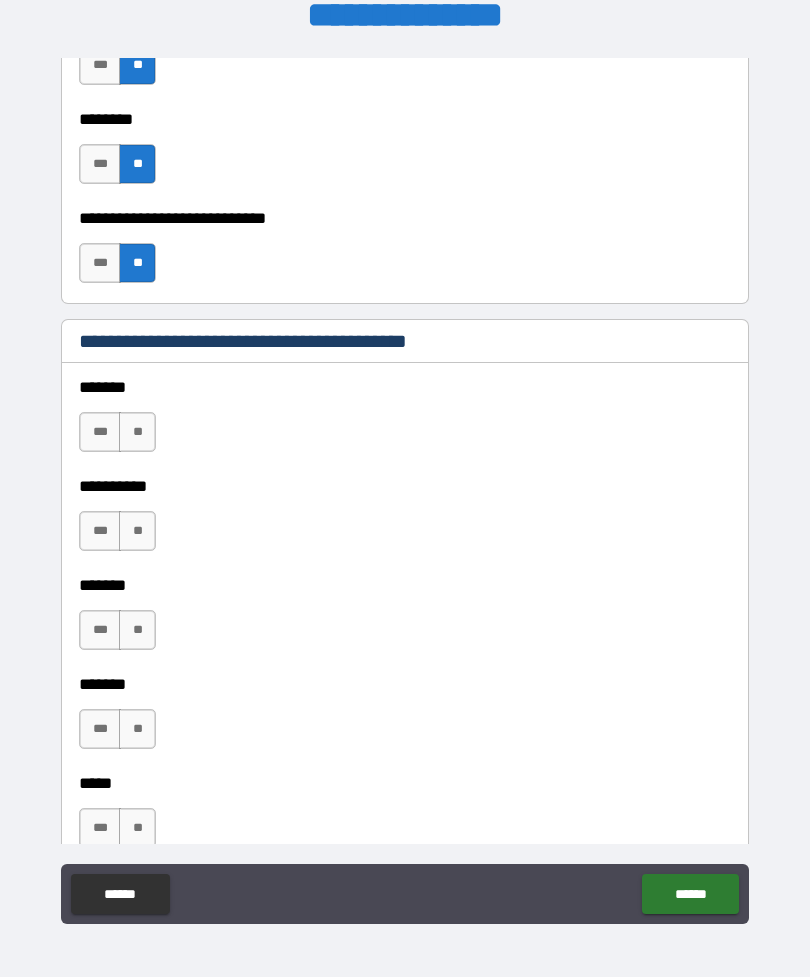 click on "***" at bounding box center [100, 432] 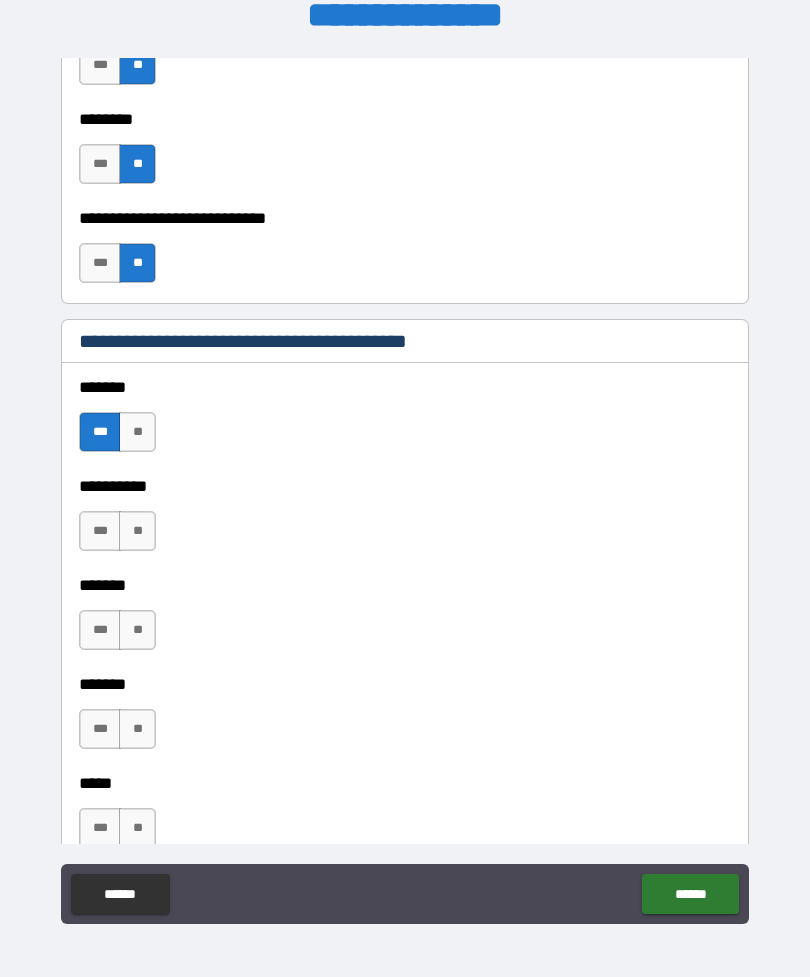 click on "**" at bounding box center (137, 432) 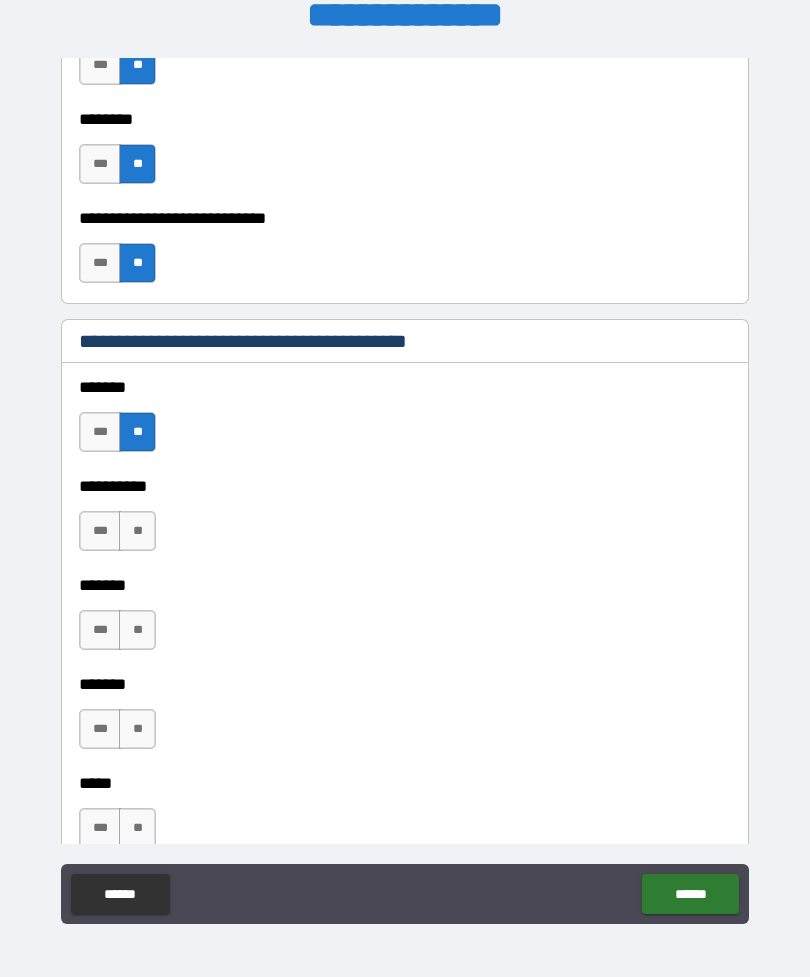 click on "**" at bounding box center [137, 531] 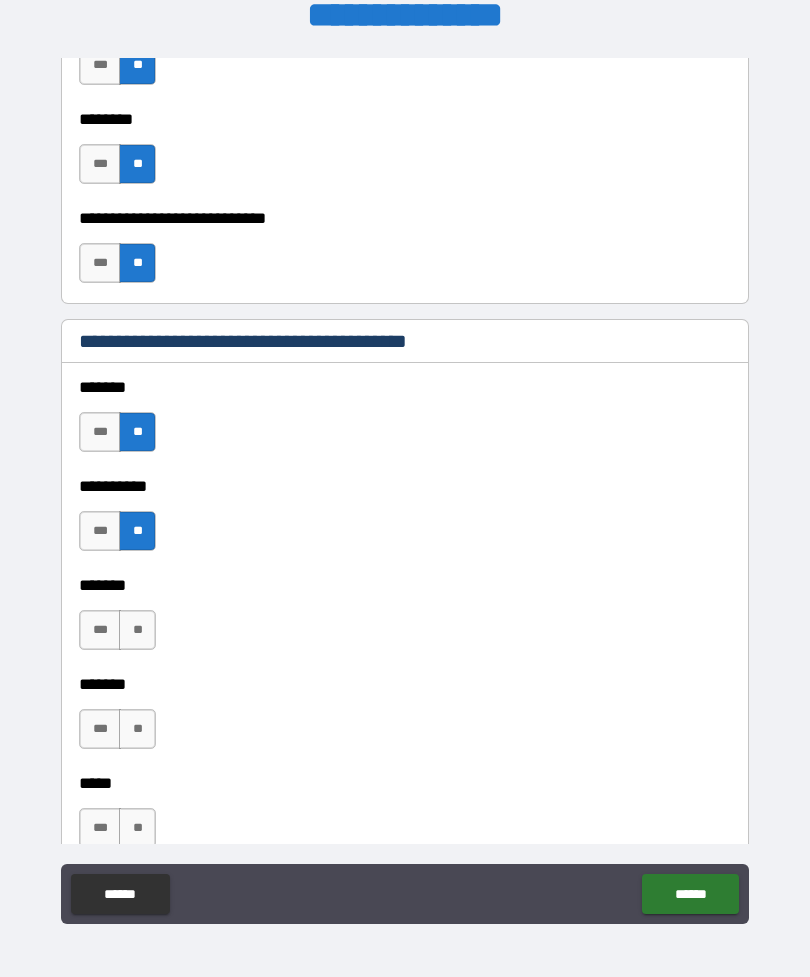 click on "**" at bounding box center [137, 630] 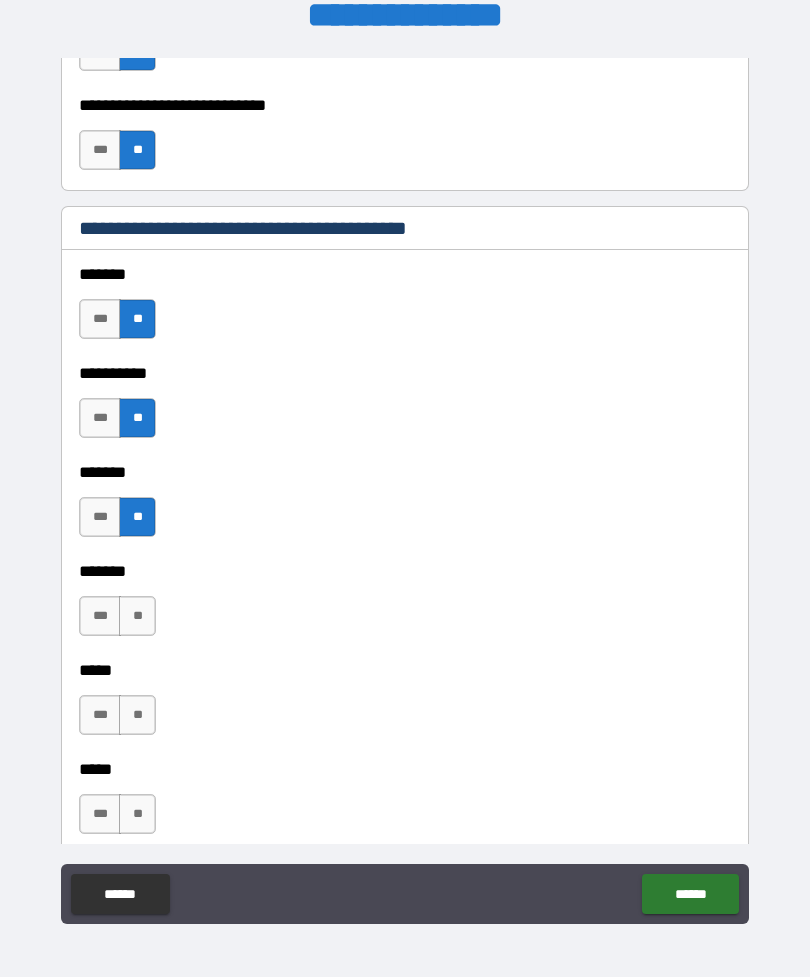 scroll, scrollTop: 1437, scrollLeft: 0, axis: vertical 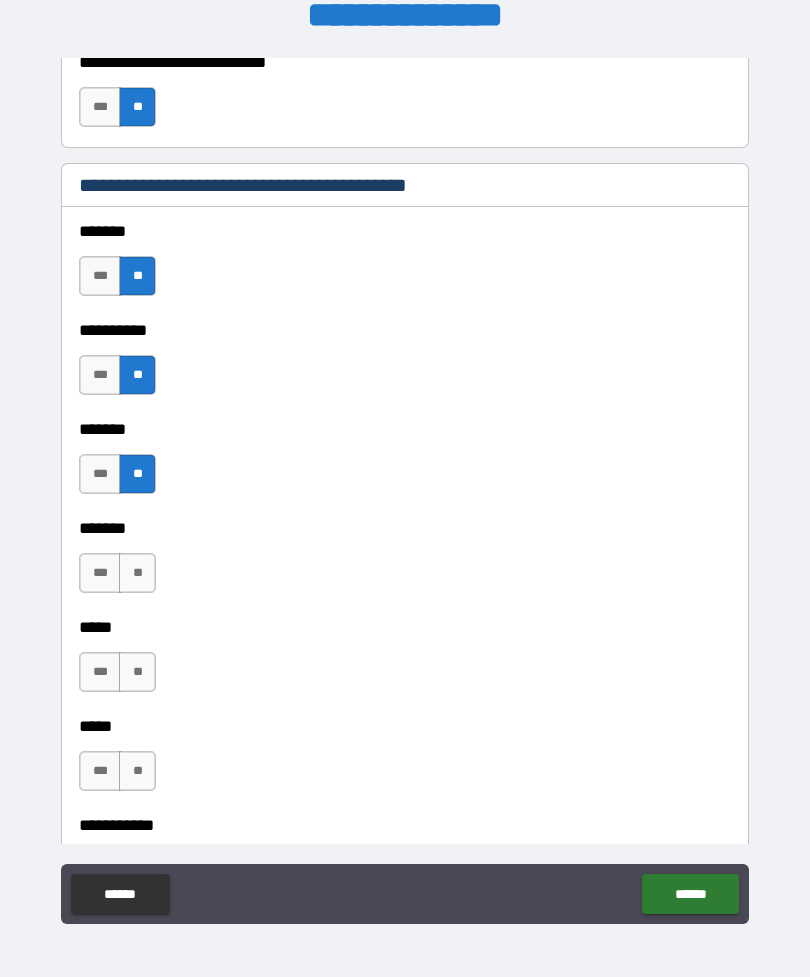click on "**" at bounding box center (137, 573) 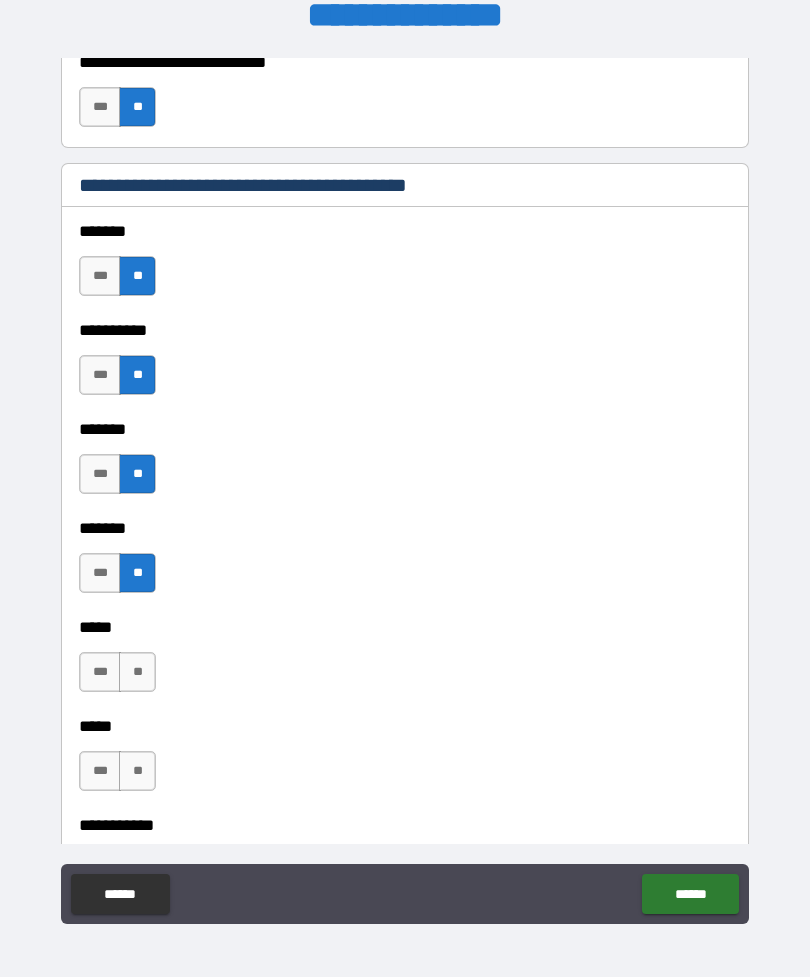 click on "**" at bounding box center [137, 672] 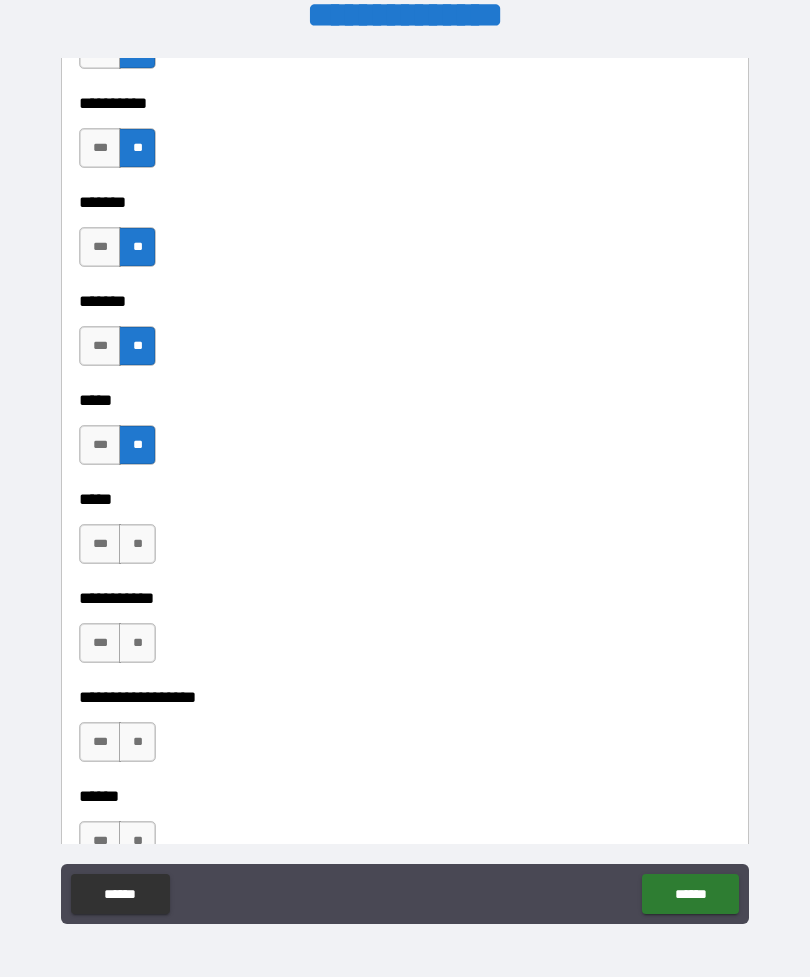 click on "**" at bounding box center [137, 544] 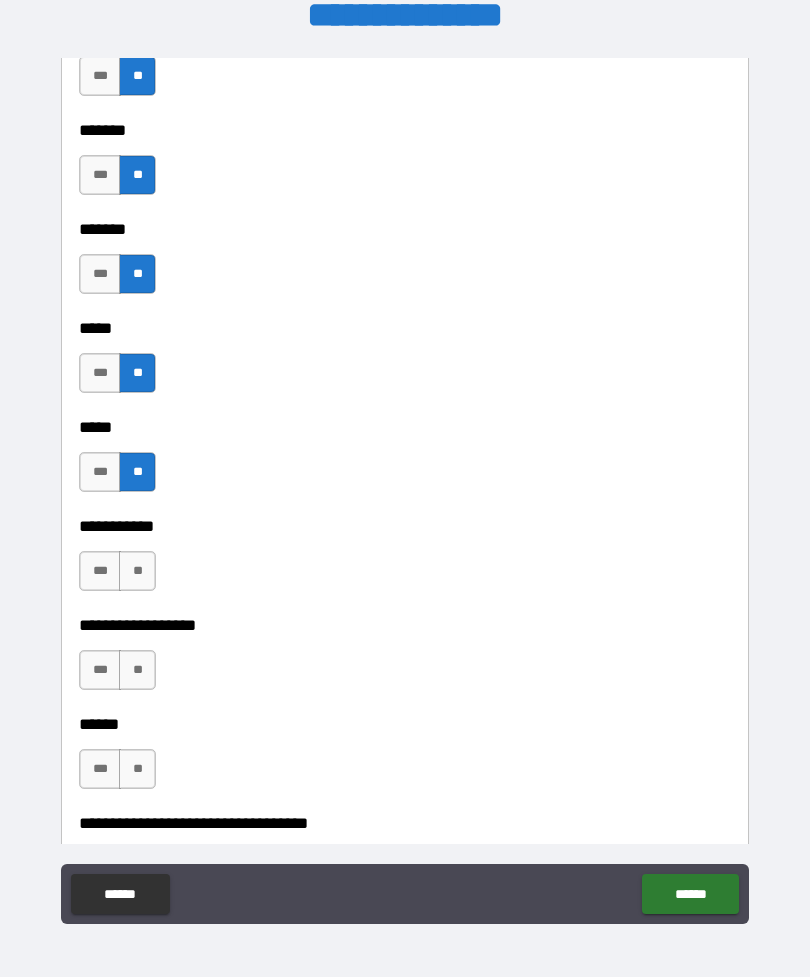 scroll, scrollTop: 1766, scrollLeft: 0, axis: vertical 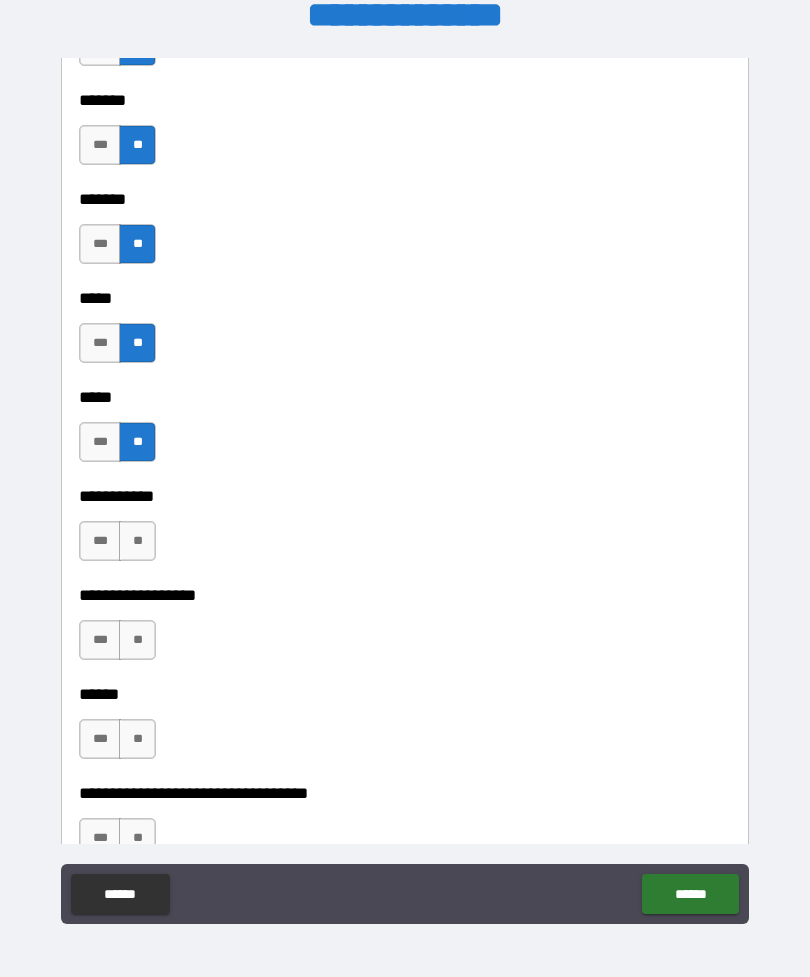 click on "**" at bounding box center [137, 541] 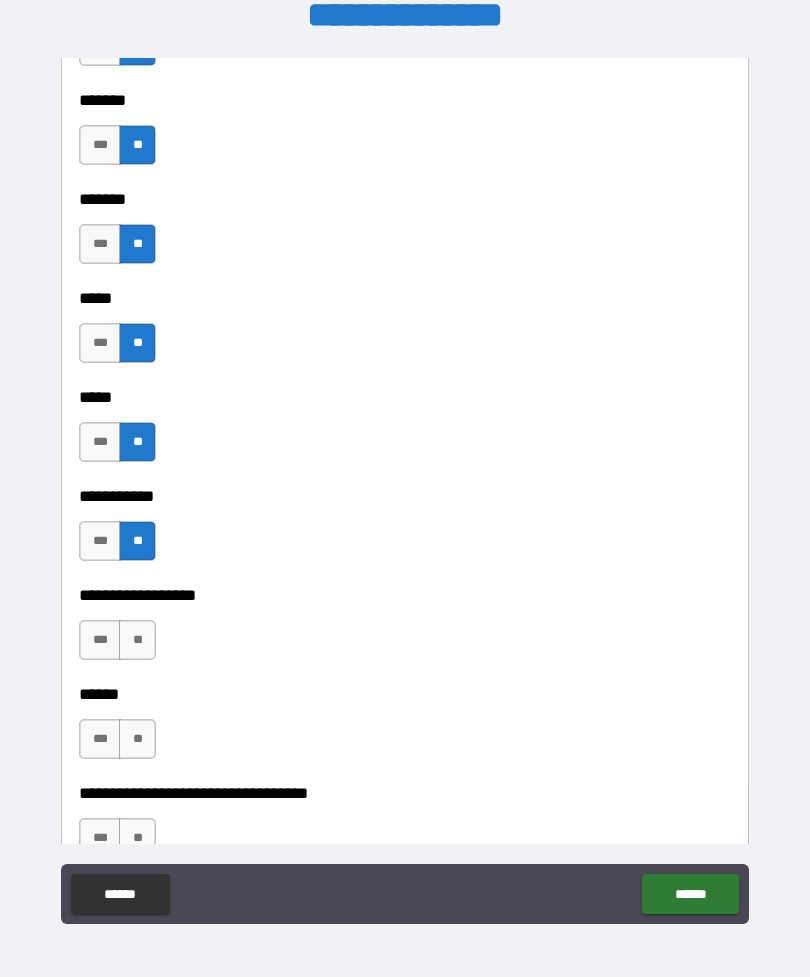 click on "**" at bounding box center [137, 640] 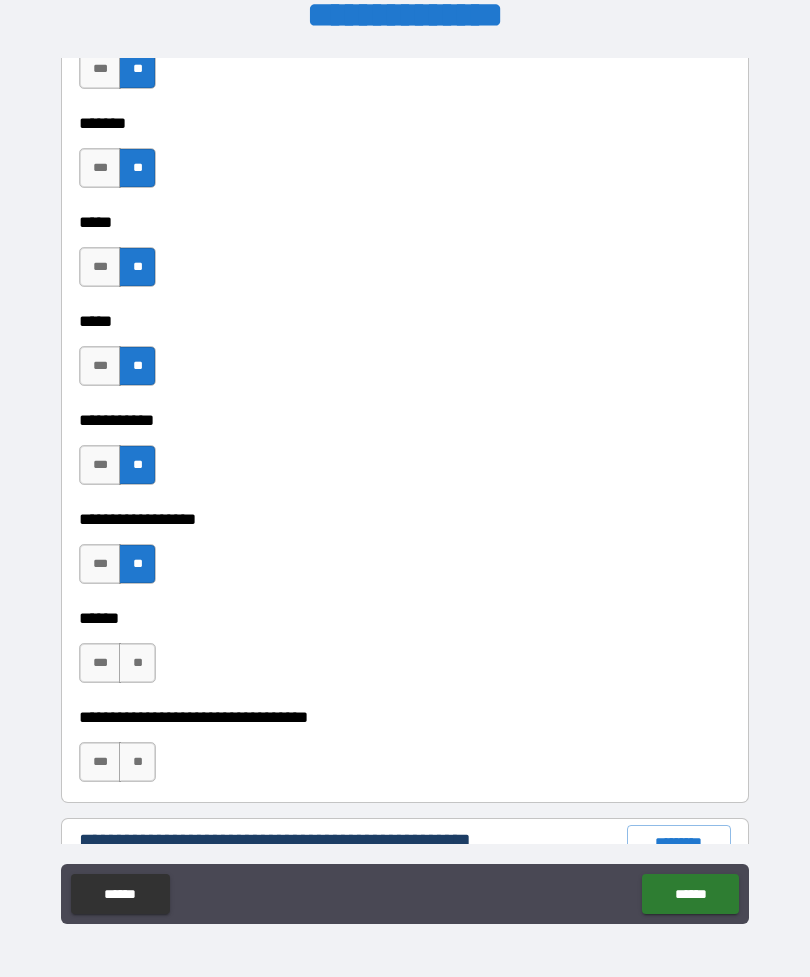 scroll, scrollTop: 1878, scrollLeft: 0, axis: vertical 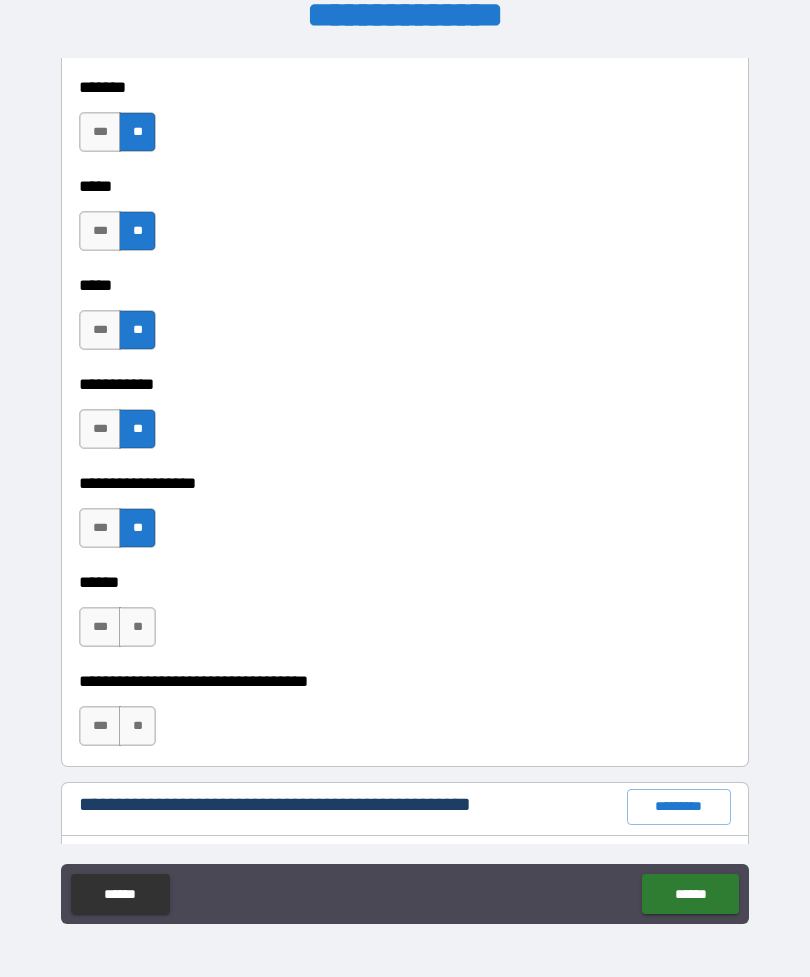 click on "**" at bounding box center [137, 627] 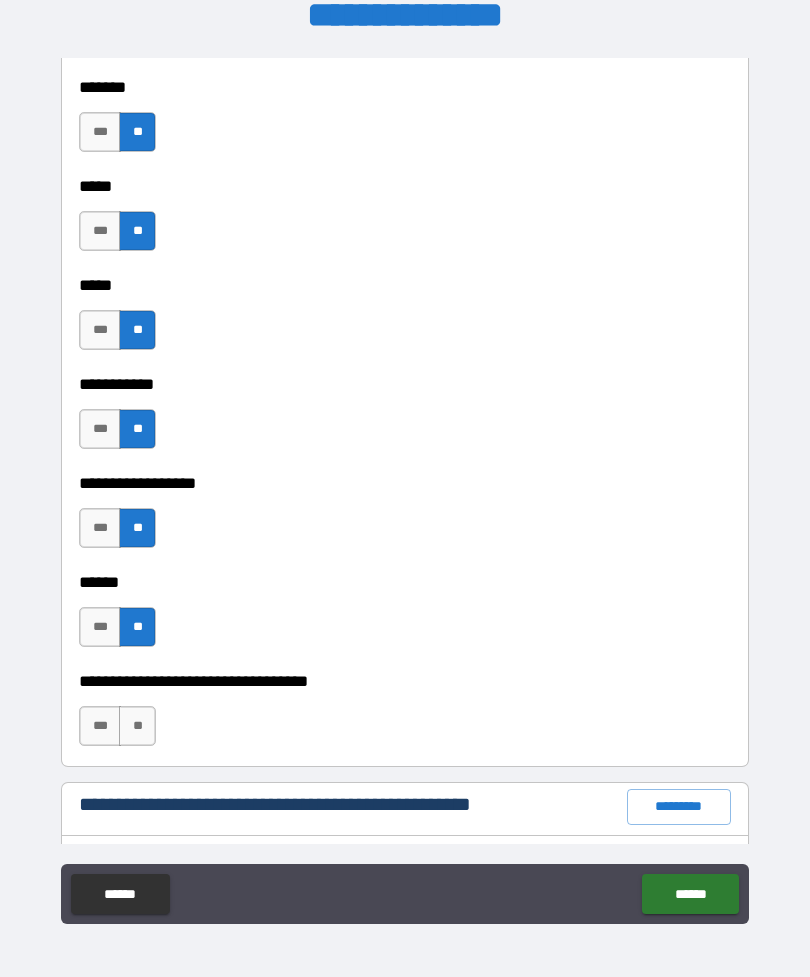 click on "**" at bounding box center (137, 726) 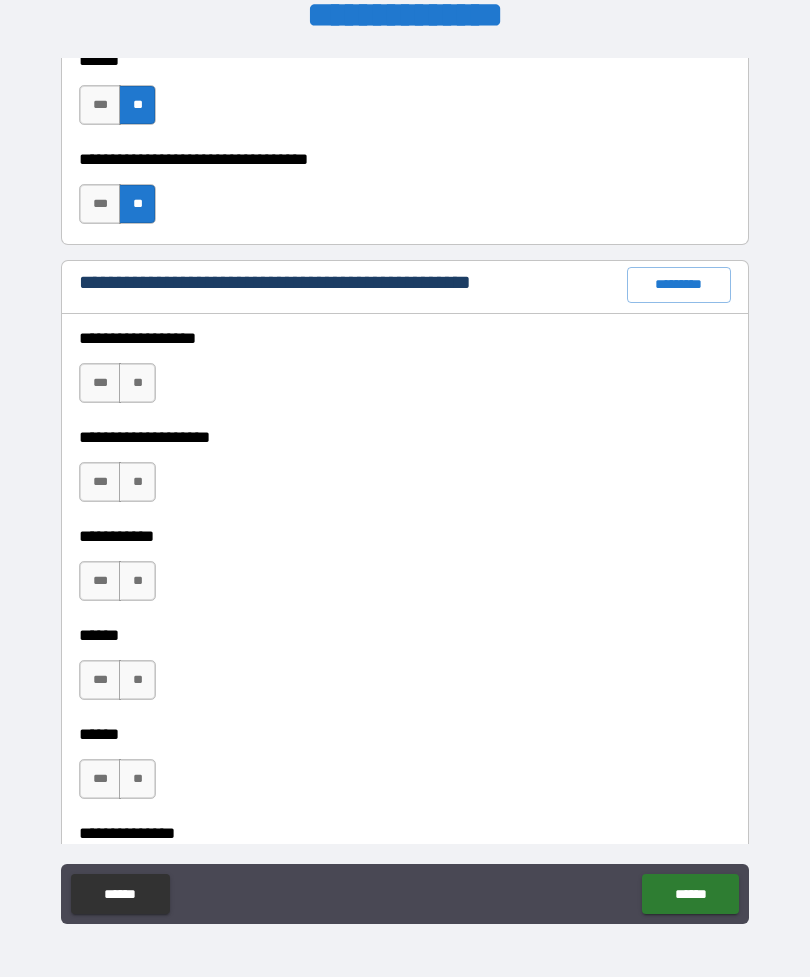 scroll, scrollTop: 2413, scrollLeft: 0, axis: vertical 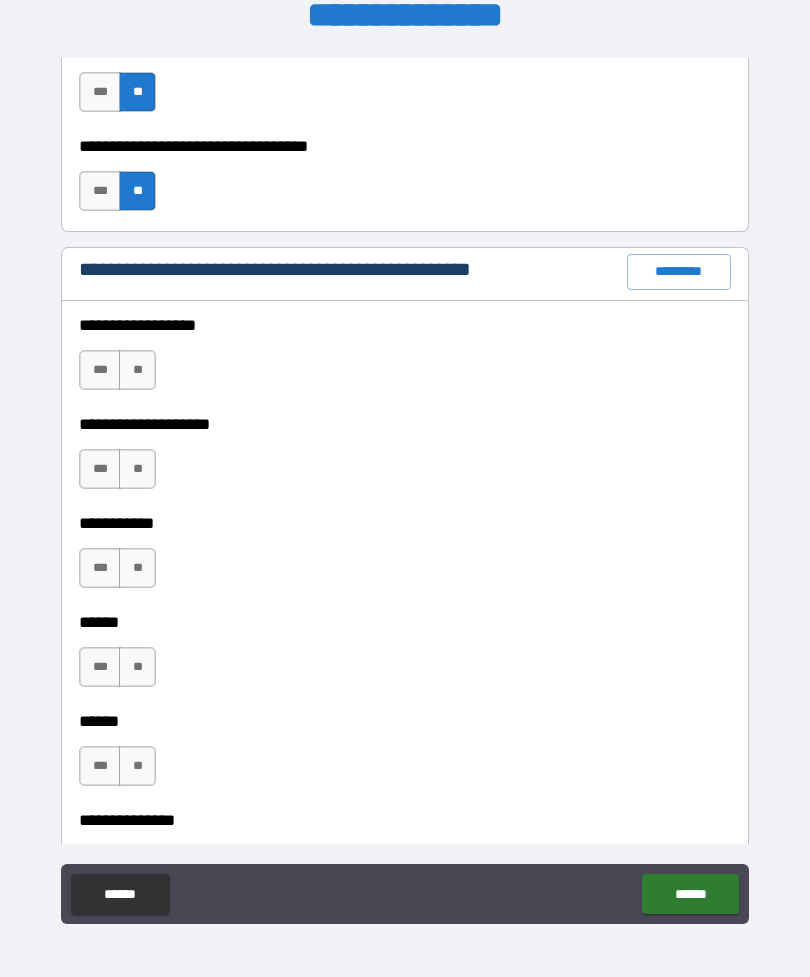 click on "*********" at bounding box center [679, 272] 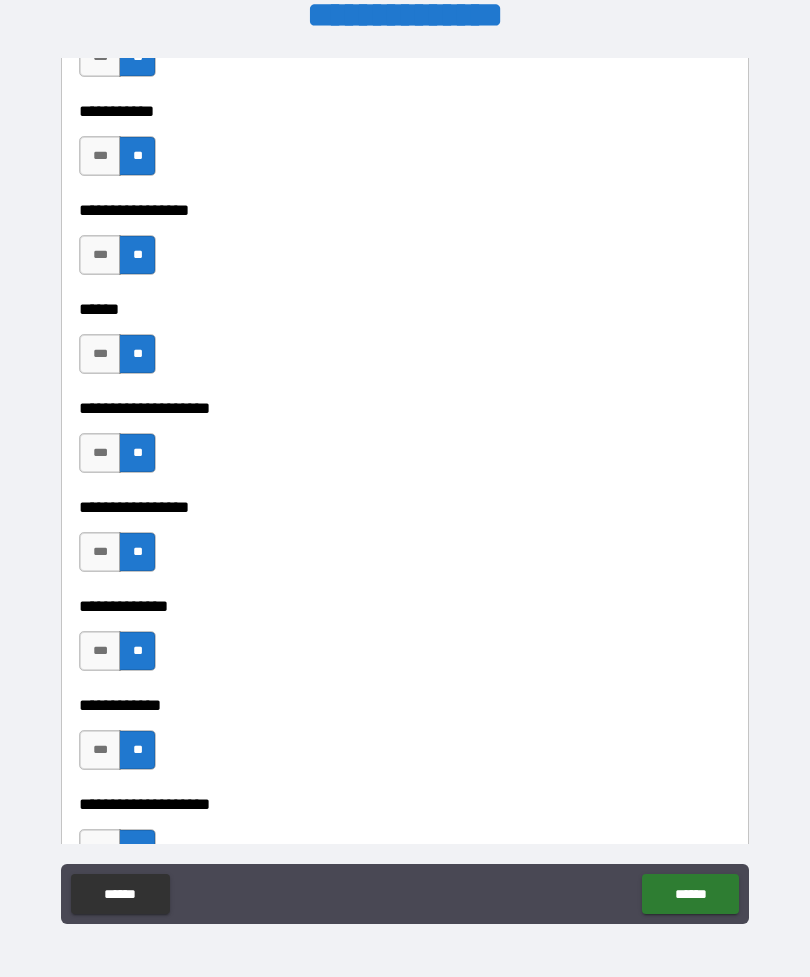 scroll, scrollTop: 6490, scrollLeft: 0, axis: vertical 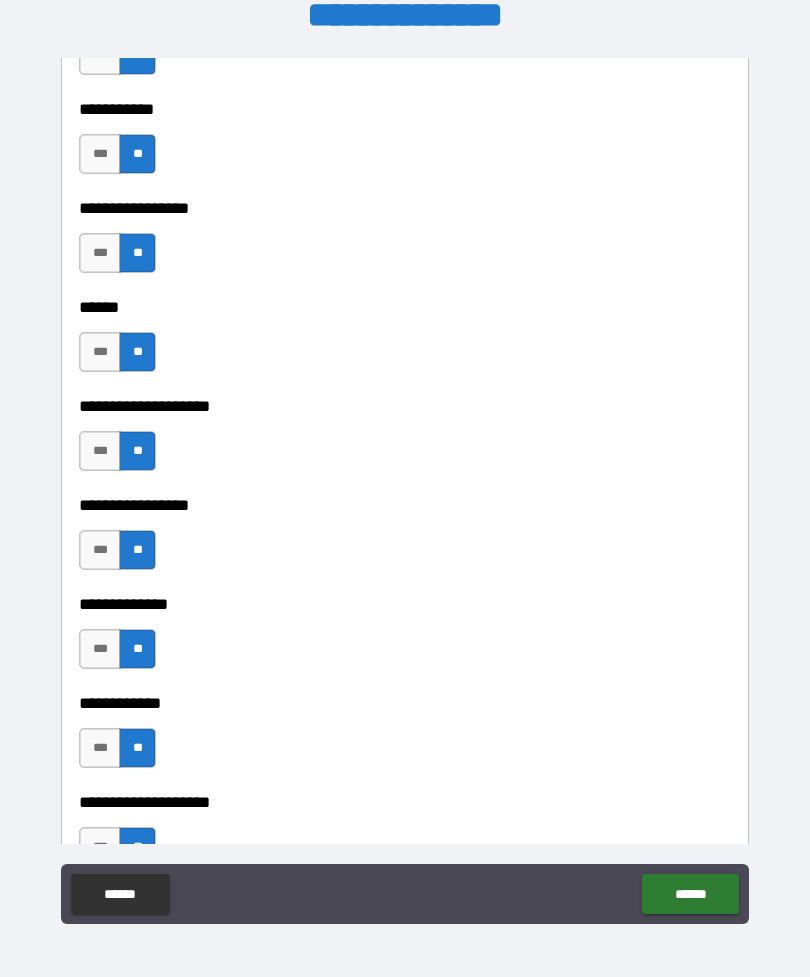 click on "***" at bounding box center (100, 451) 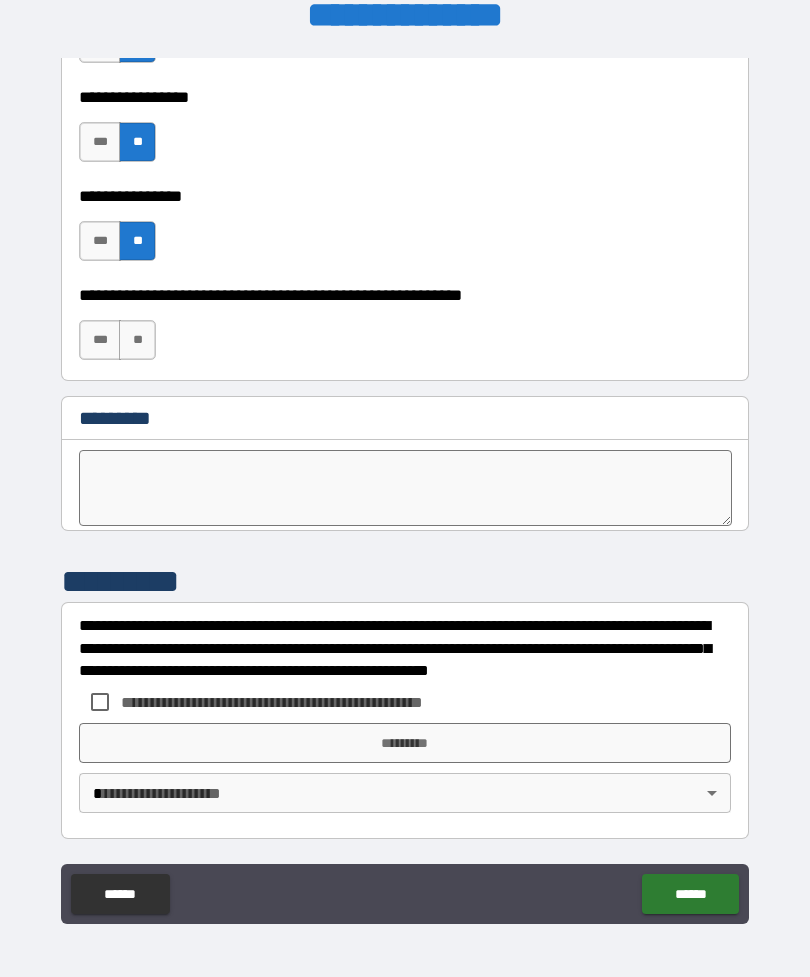scroll, scrollTop: 10066, scrollLeft: 0, axis: vertical 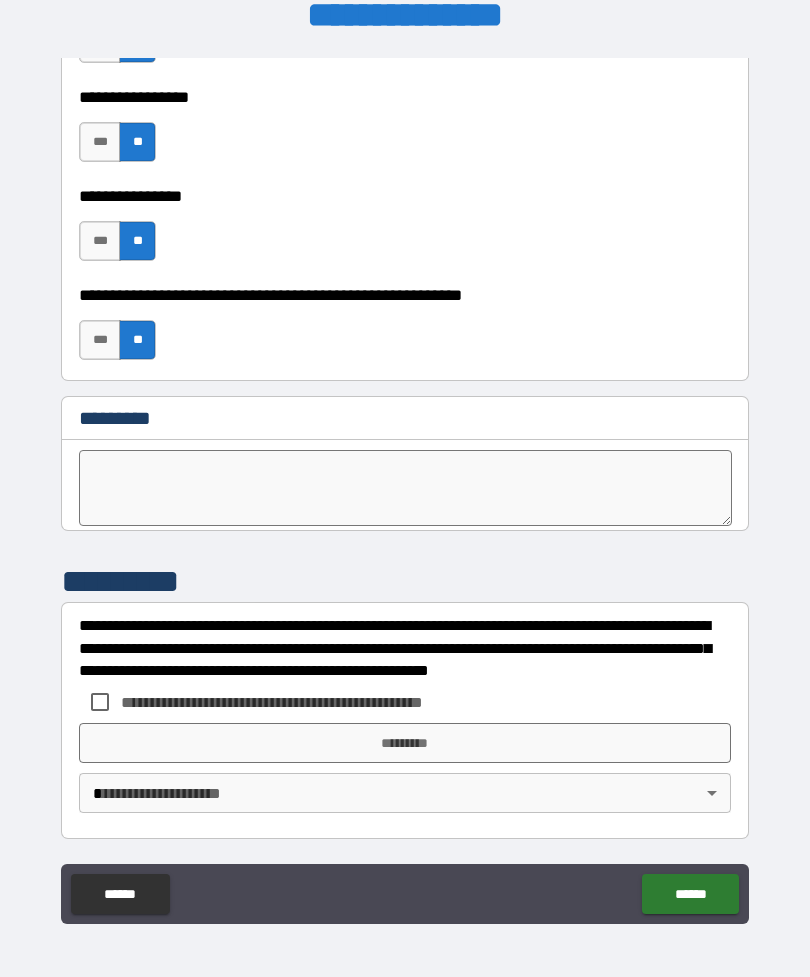 click on "*********" at bounding box center [405, 743] 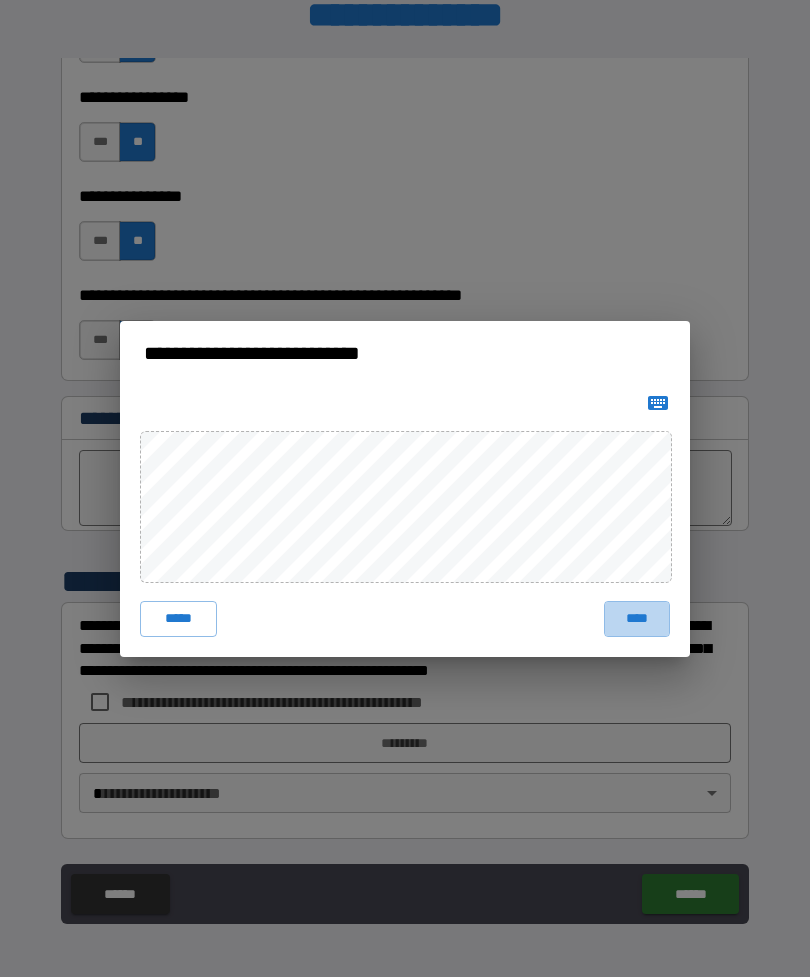 click on "****" at bounding box center [637, 619] 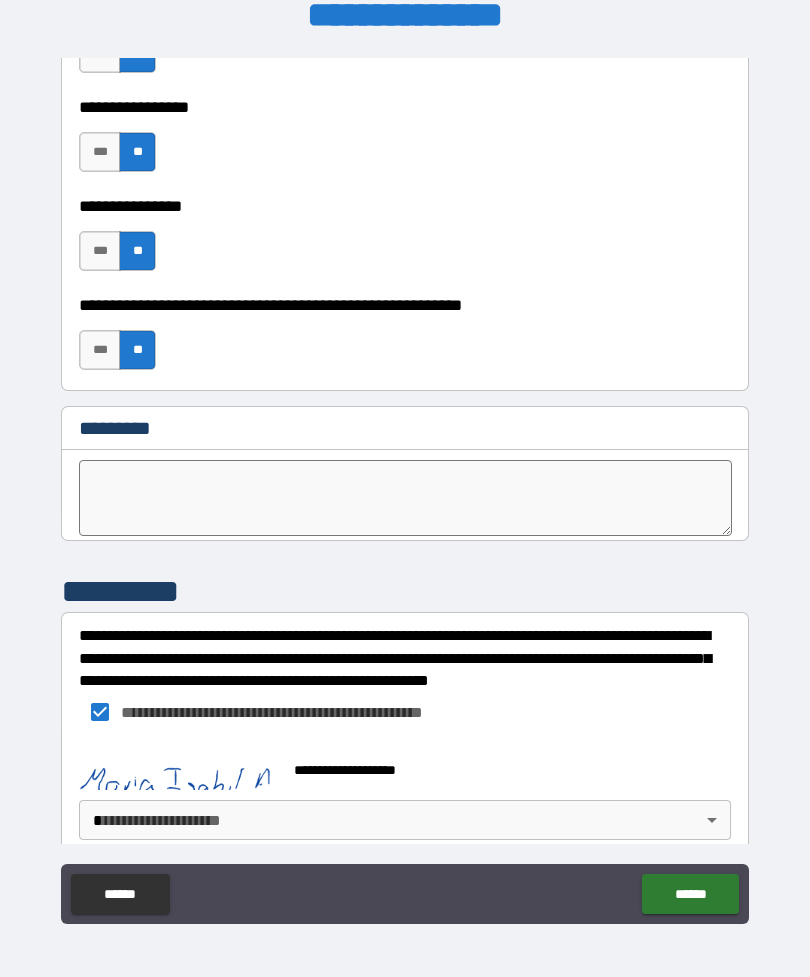 click on "******" 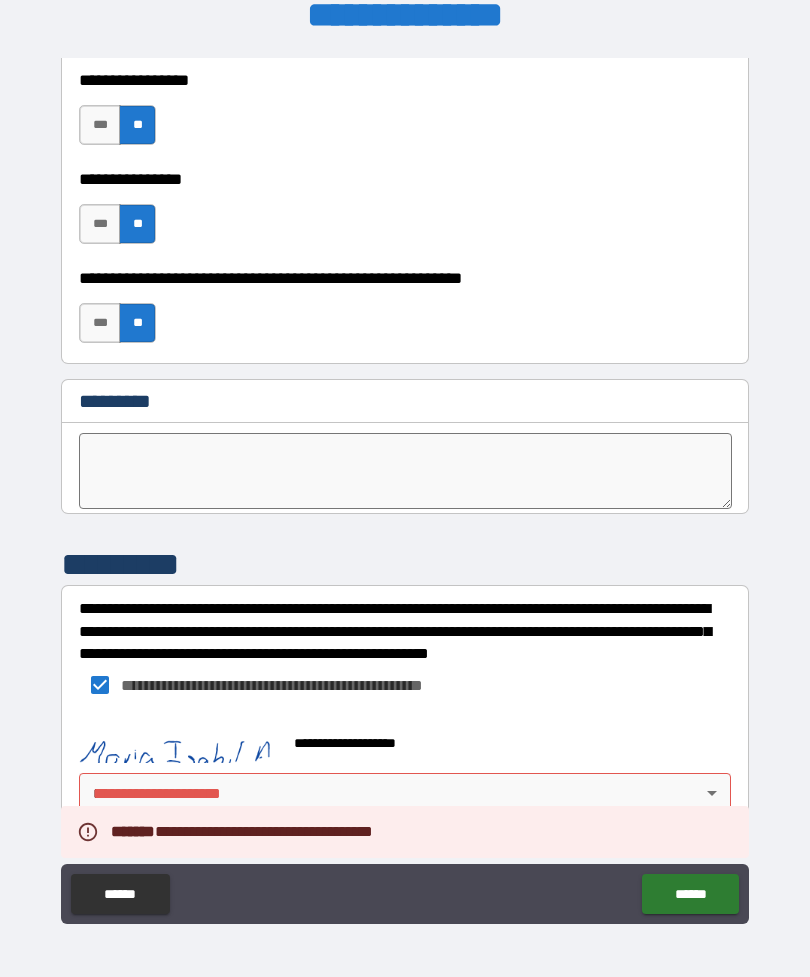 scroll, scrollTop: 10083, scrollLeft: 0, axis: vertical 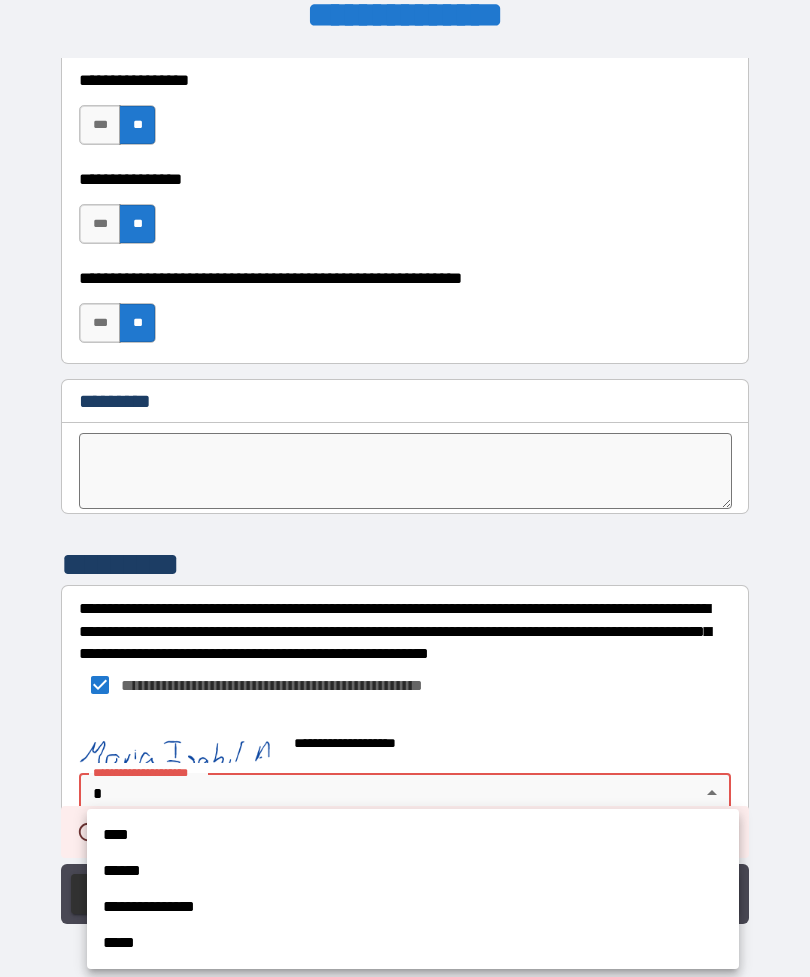 click on "****" at bounding box center [413, 835] 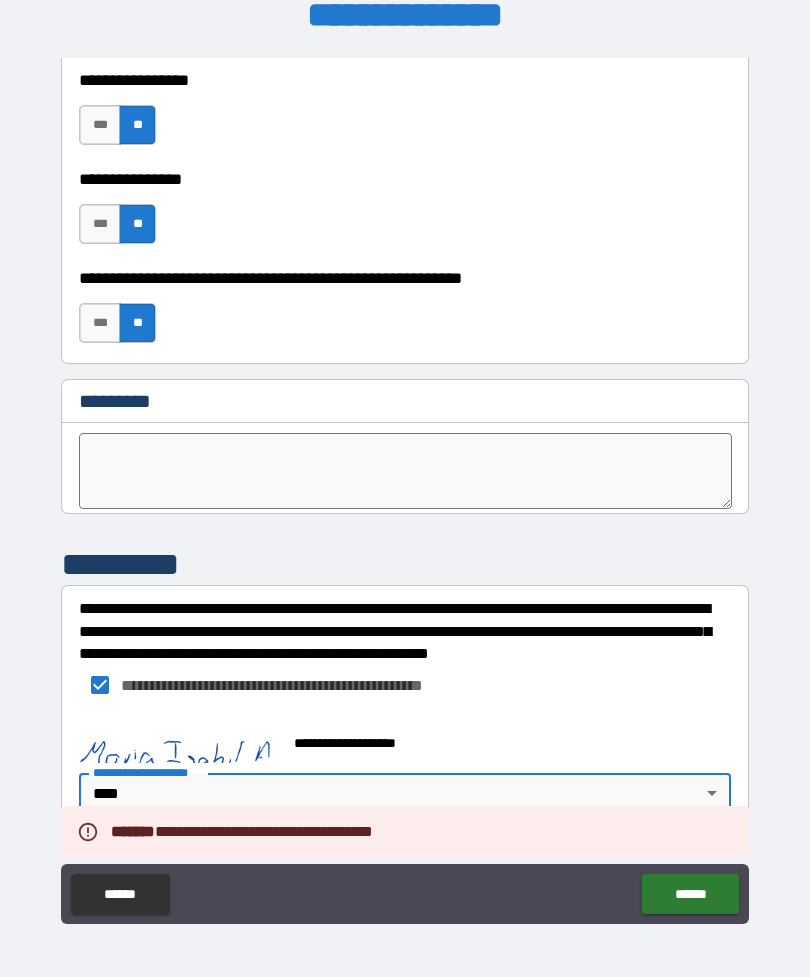 click on "******" at bounding box center [690, 894] 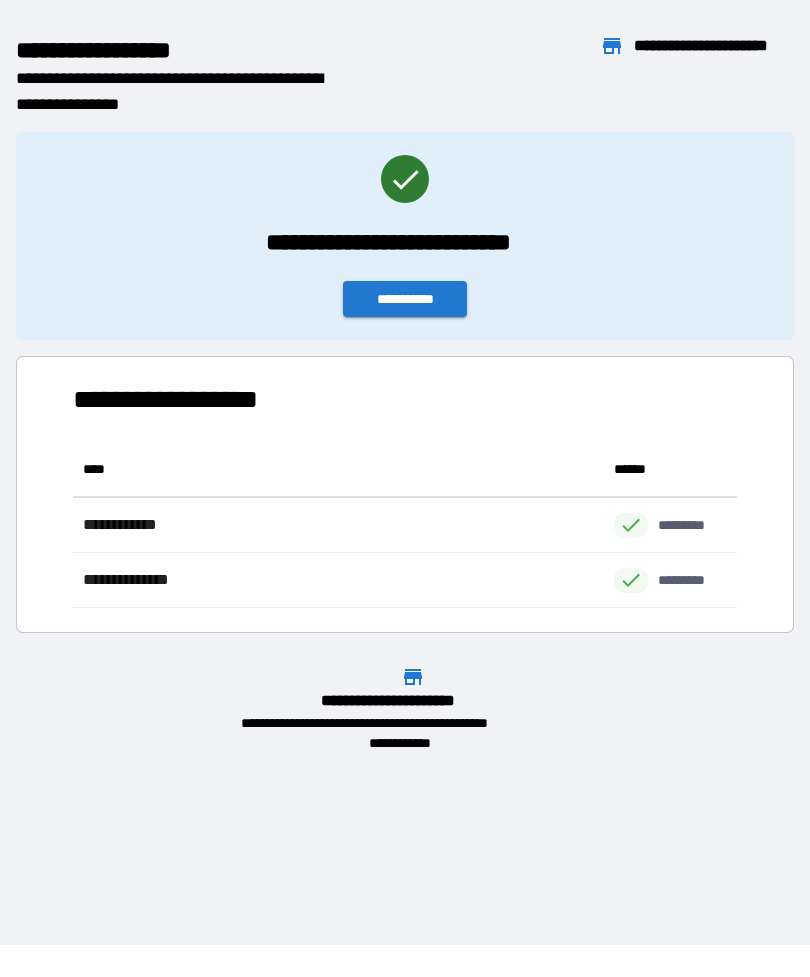 scroll, scrollTop: 1, scrollLeft: 1, axis: both 